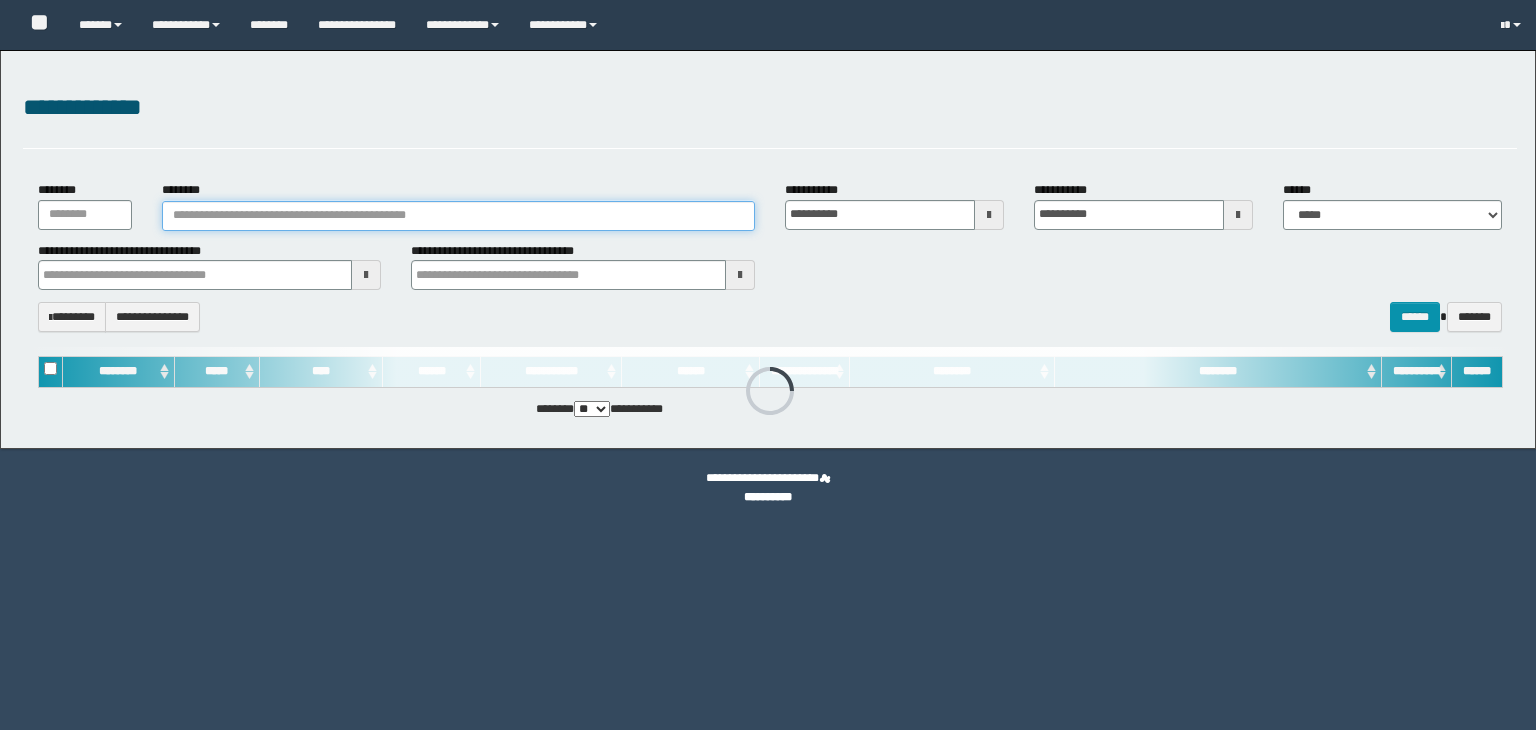 click on "********" at bounding box center [458, 216] 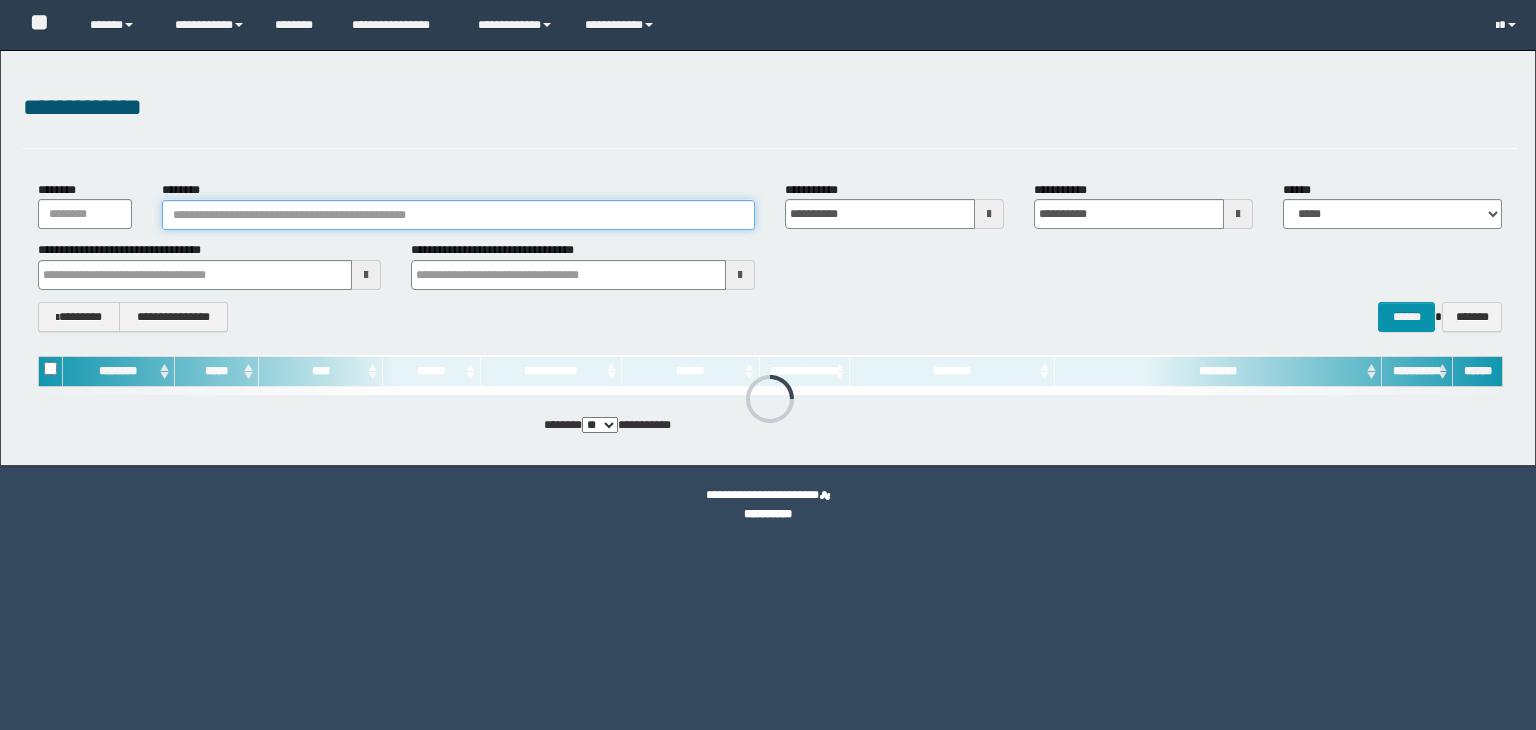 scroll, scrollTop: 0, scrollLeft: 0, axis: both 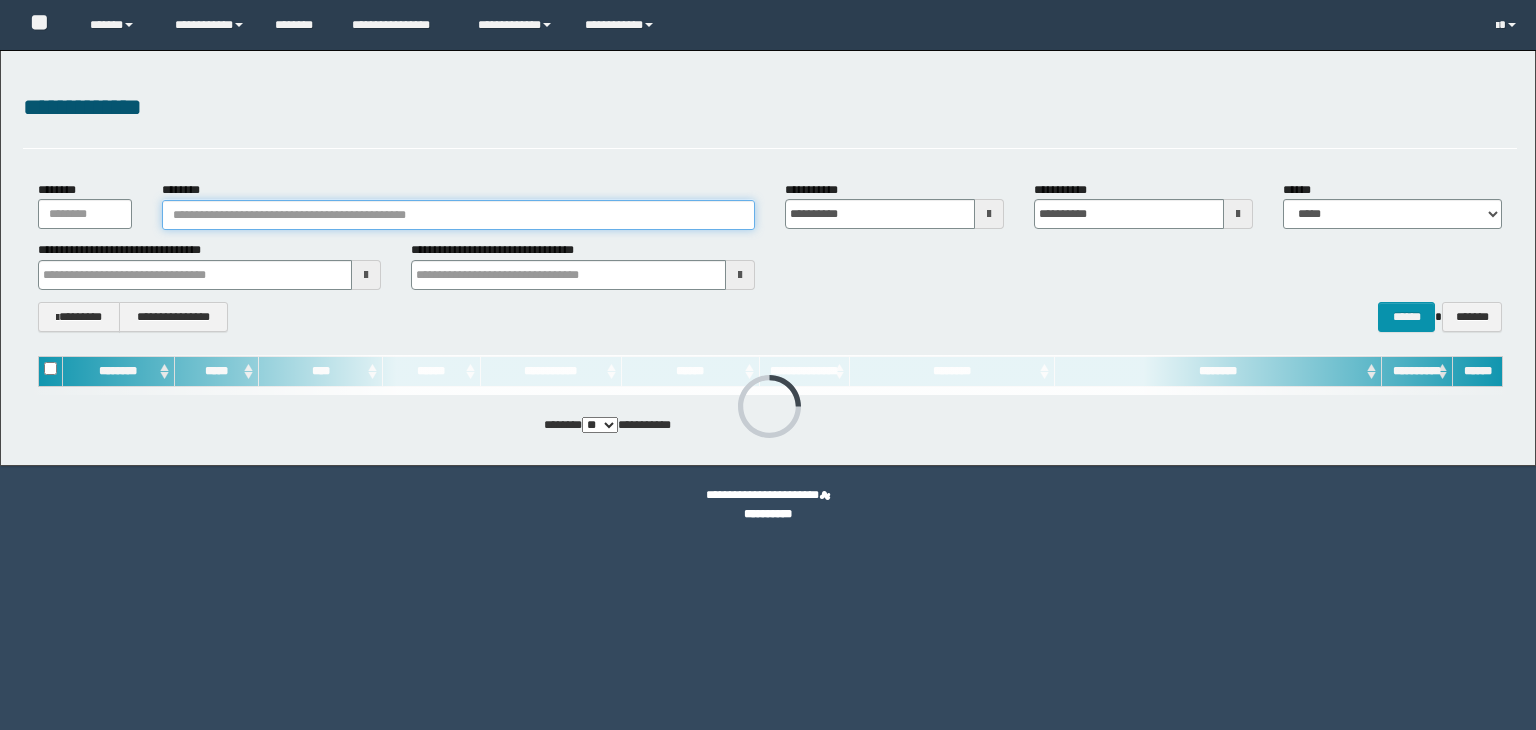 paste on "**********" 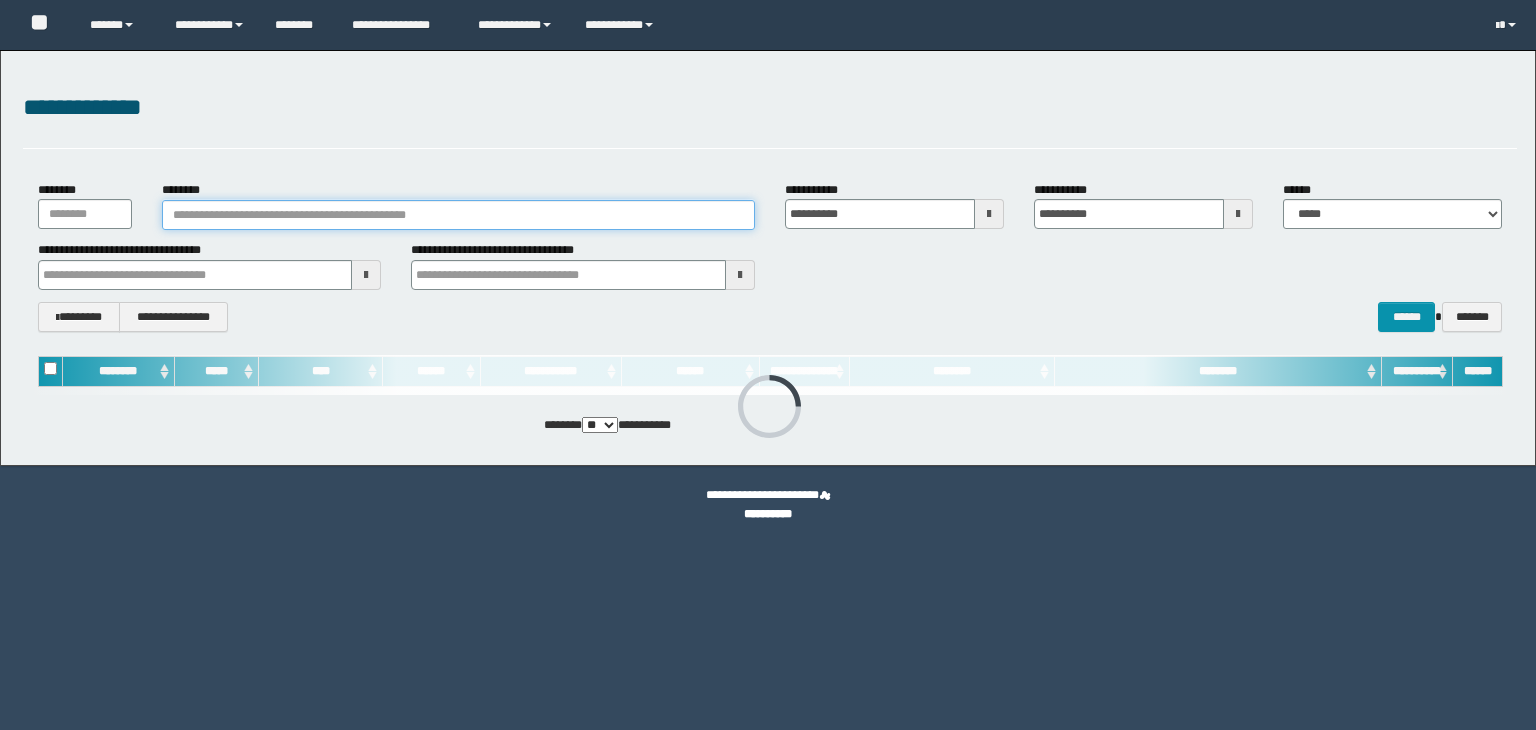 type on "**********" 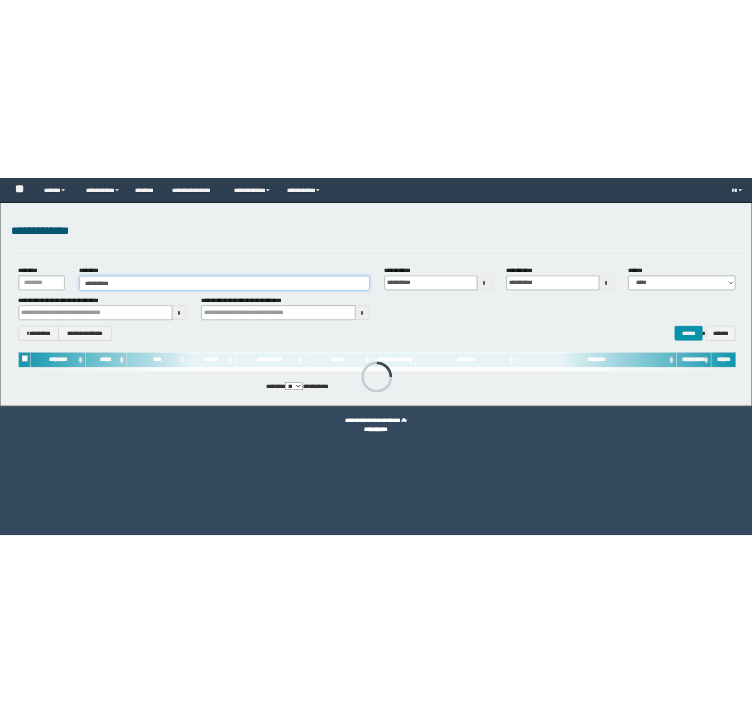 scroll, scrollTop: 0, scrollLeft: 0, axis: both 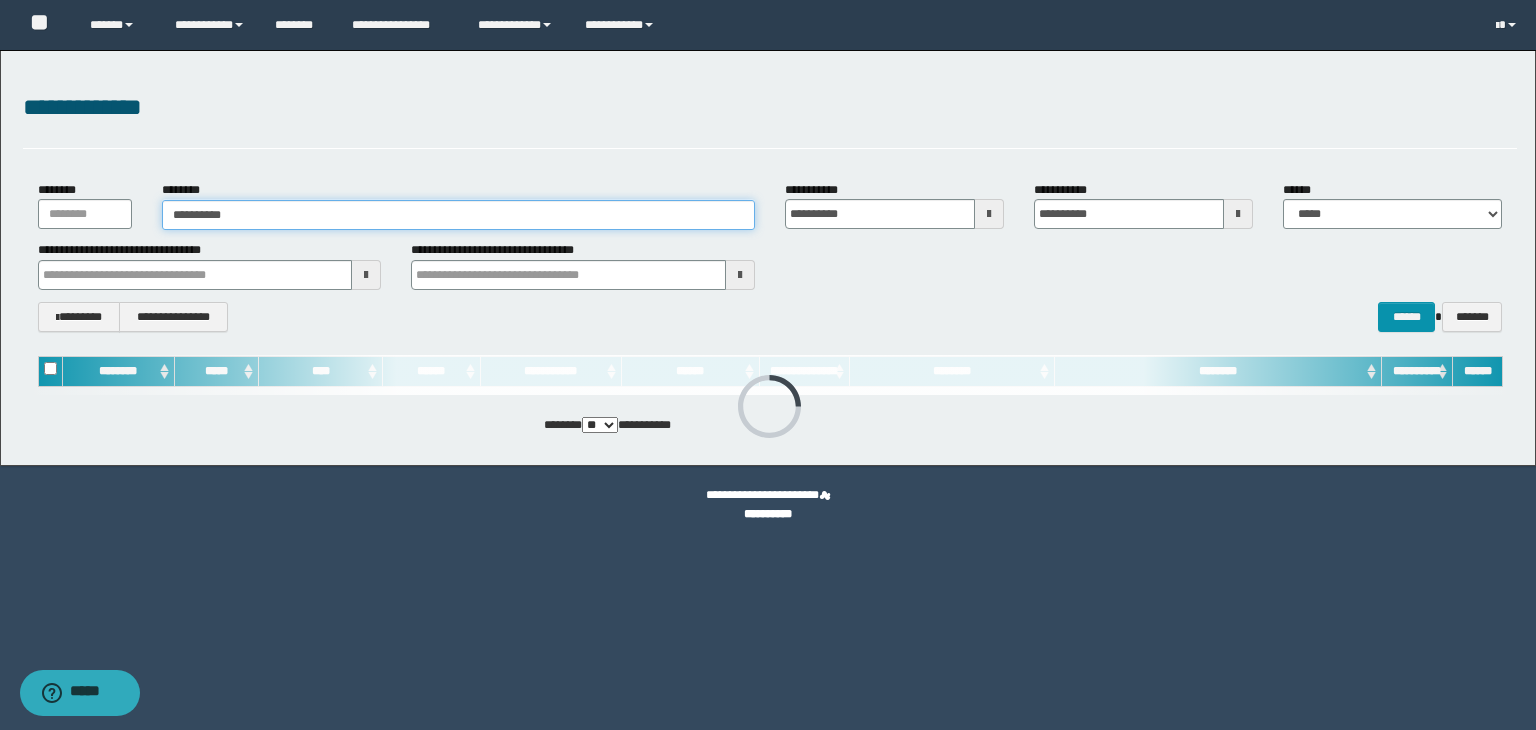 type on "**********" 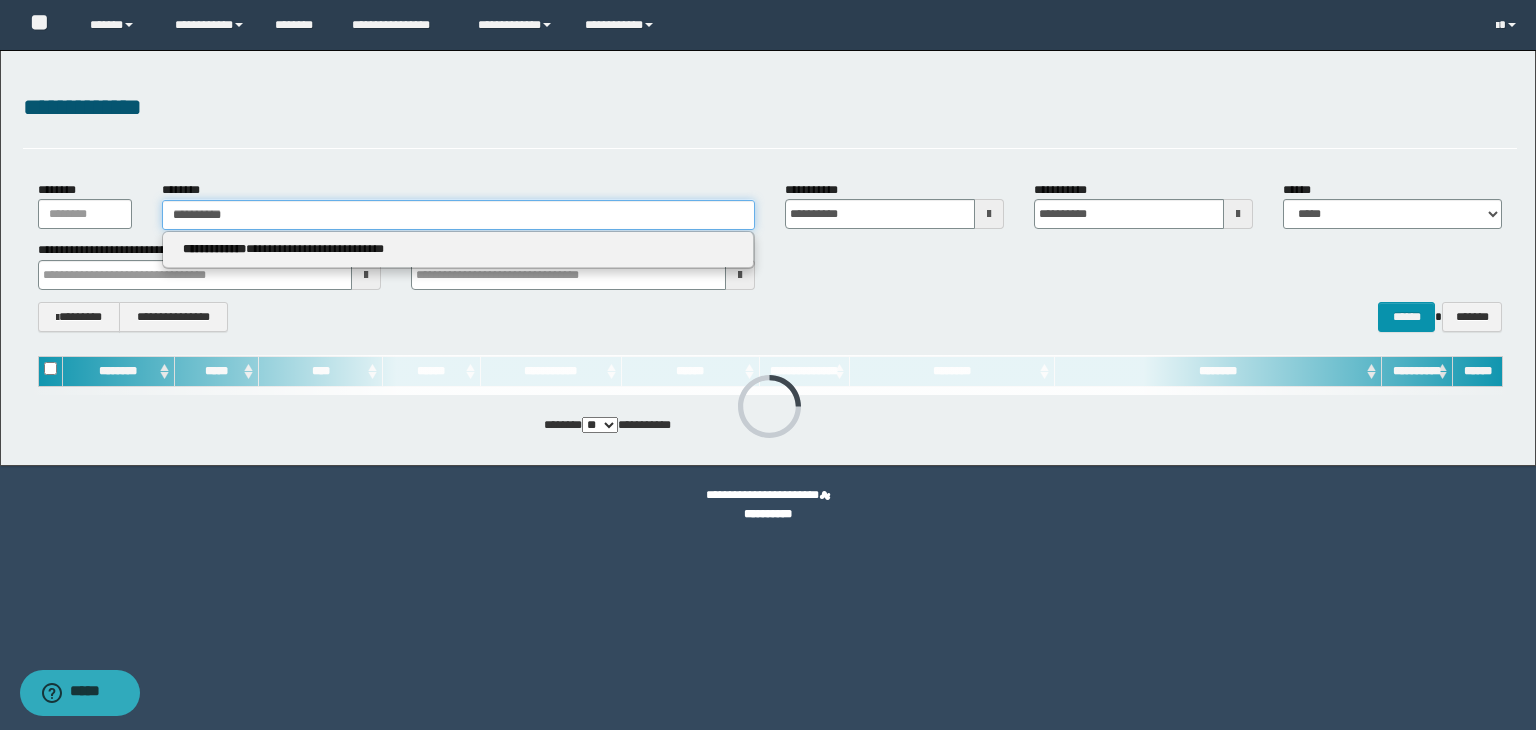 type on "**********" 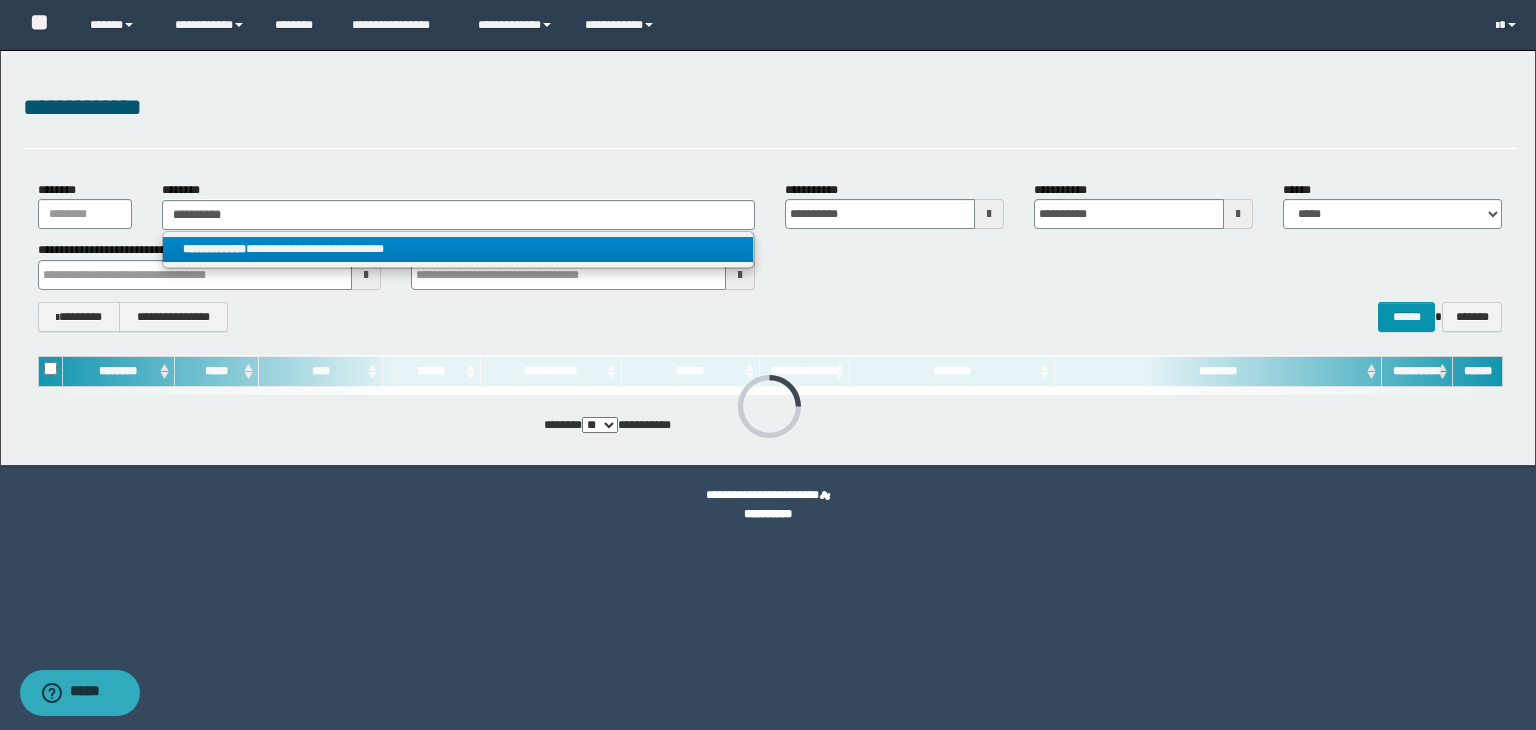 click on "**********" at bounding box center (458, 249) 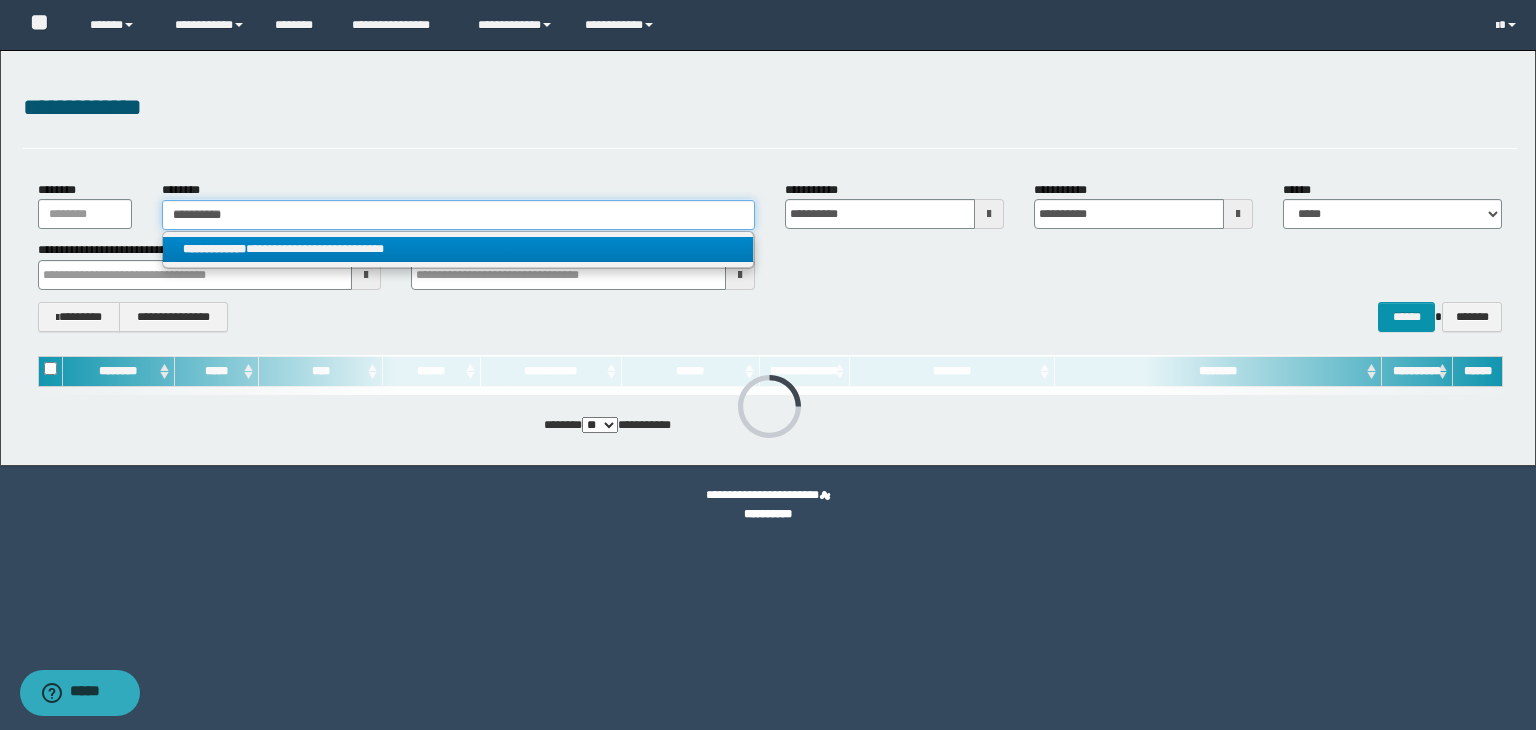 type 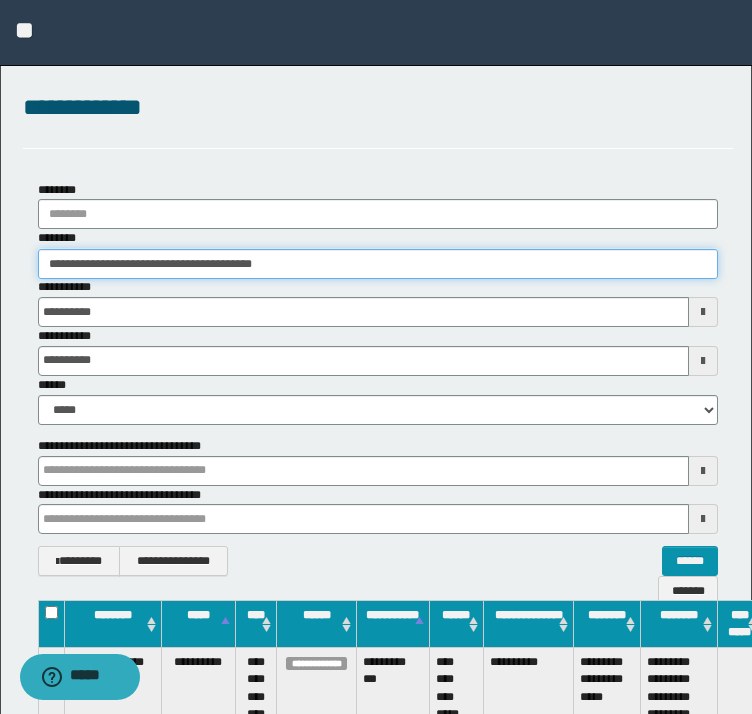 scroll, scrollTop: 0, scrollLeft: 66, axis: horizontal 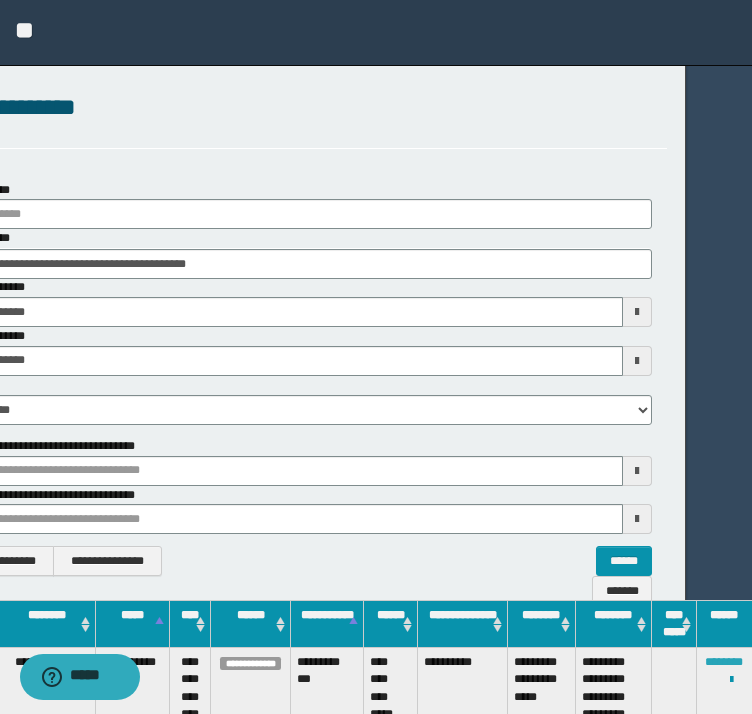 click on "********" at bounding box center [724, 662] 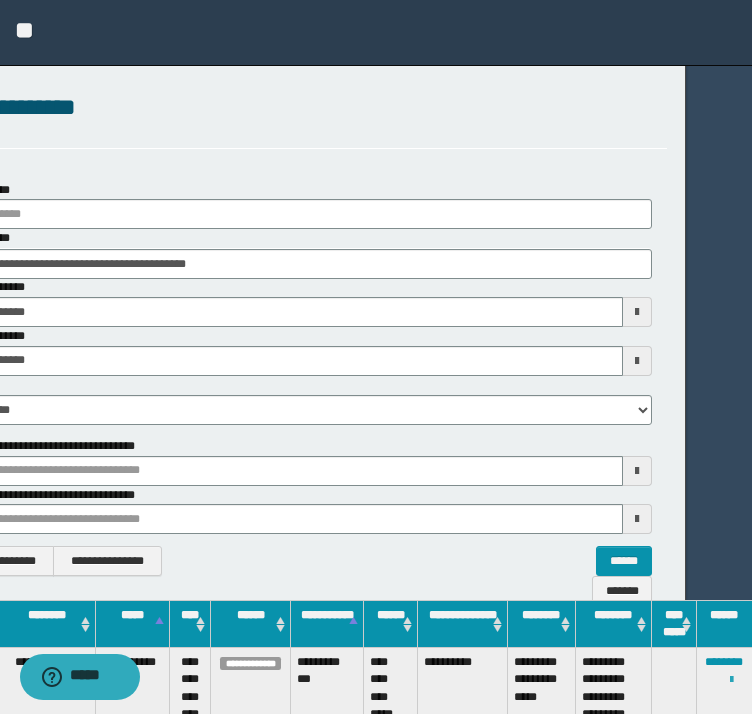 click at bounding box center (731, 680) 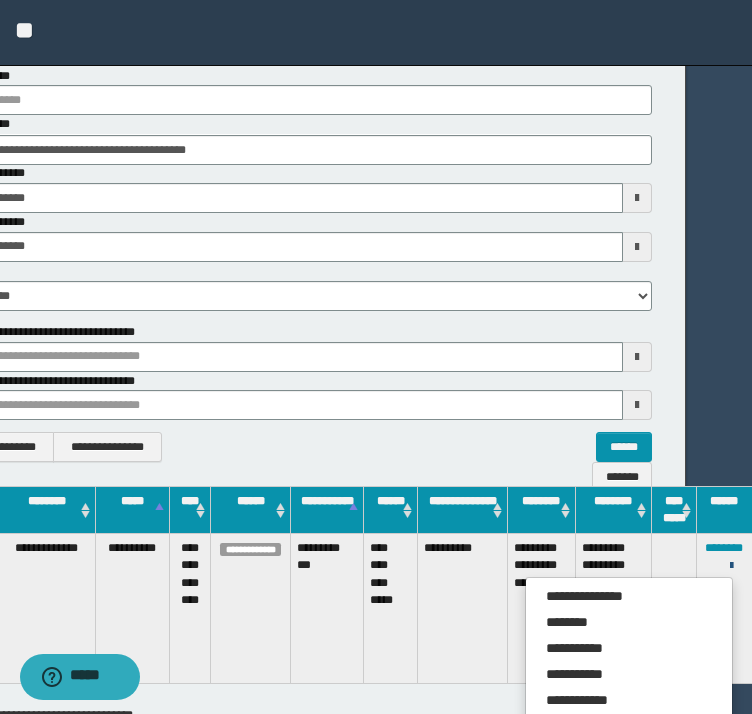 scroll, scrollTop: 240, scrollLeft: 66, axis: both 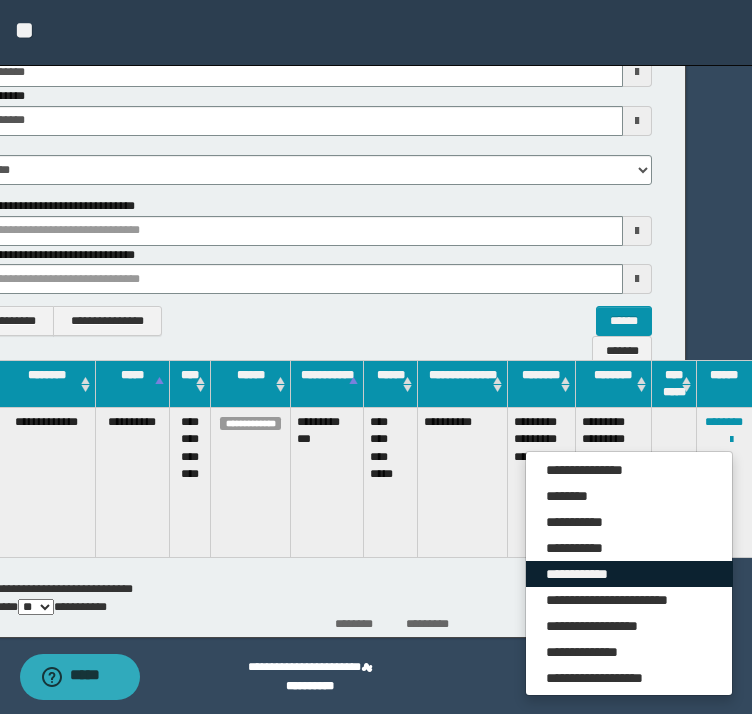 click on "**********" at bounding box center [629, 574] 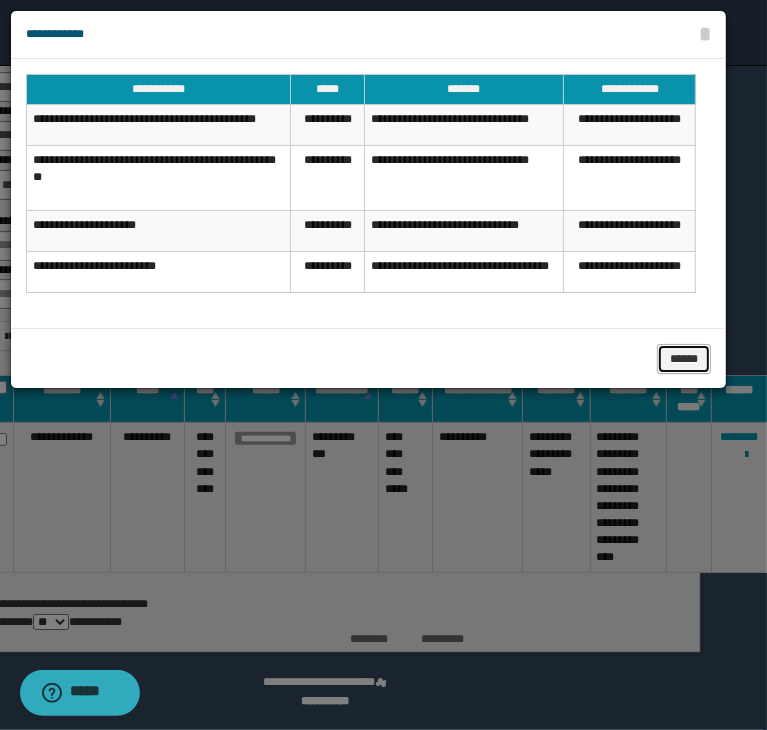 click on "******" at bounding box center (684, 359) 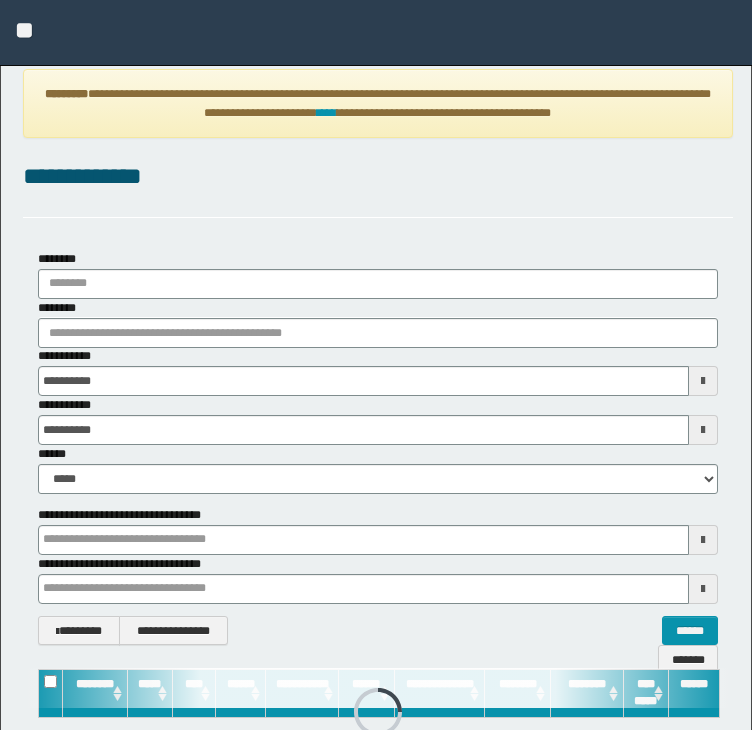scroll, scrollTop: 0, scrollLeft: 0, axis: both 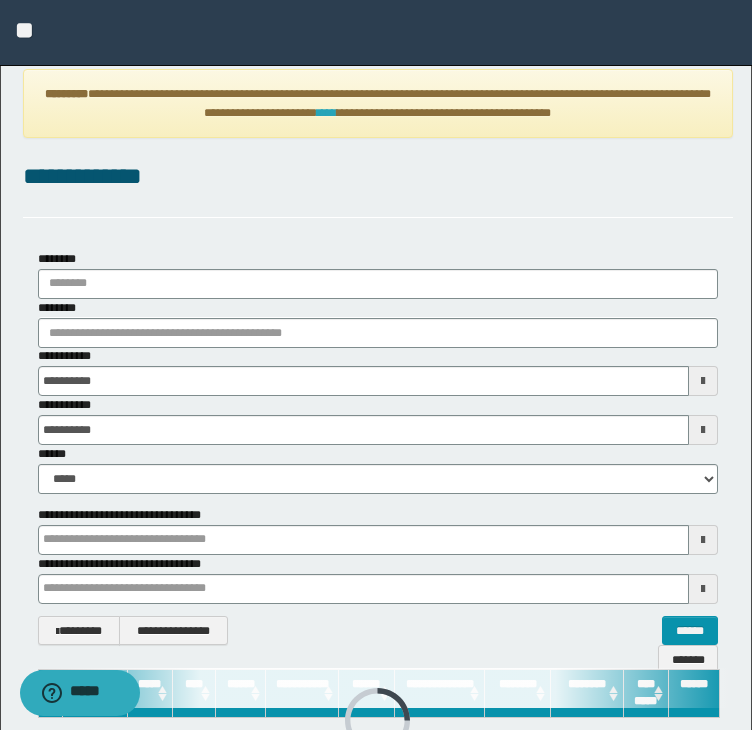 click on "****" at bounding box center [327, 113] 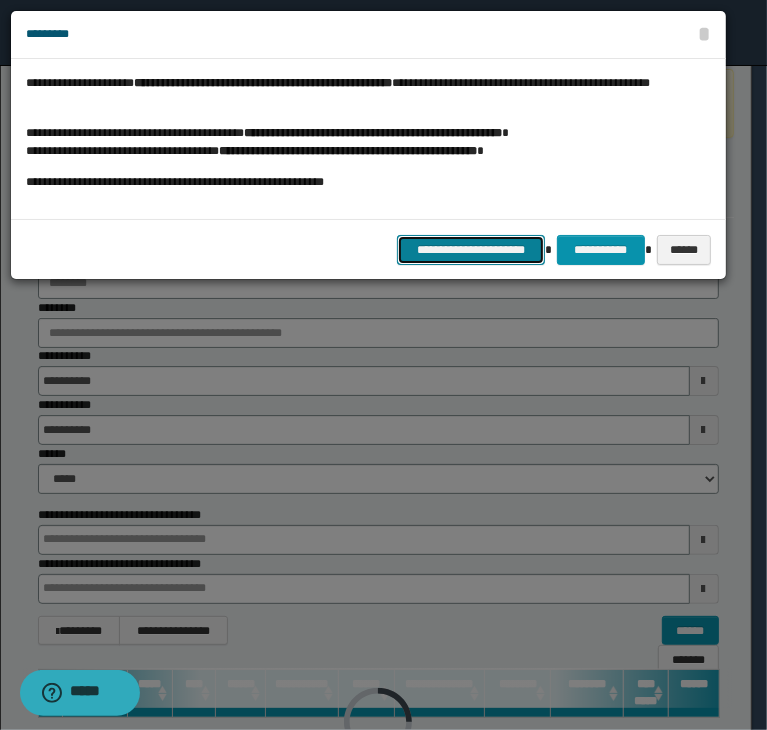 click on "**********" at bounding box center (471, 250) 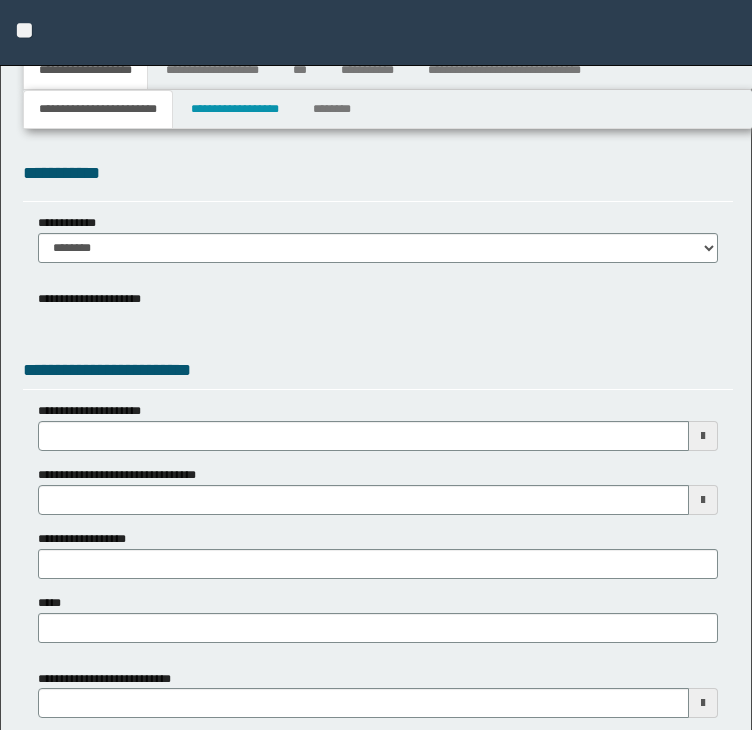 type 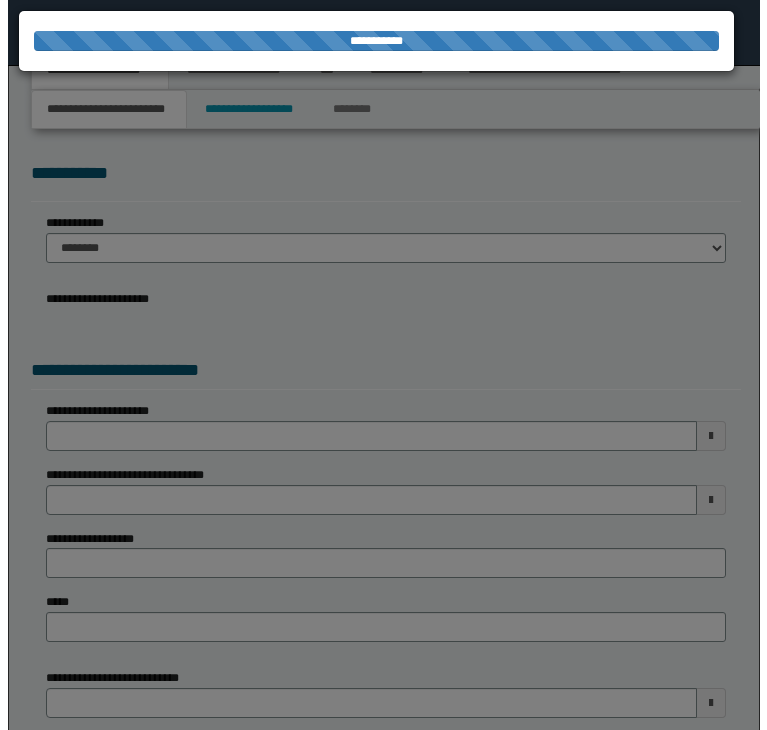 scroll, scrollTop: 0, scrollLeft: 0, axis: both 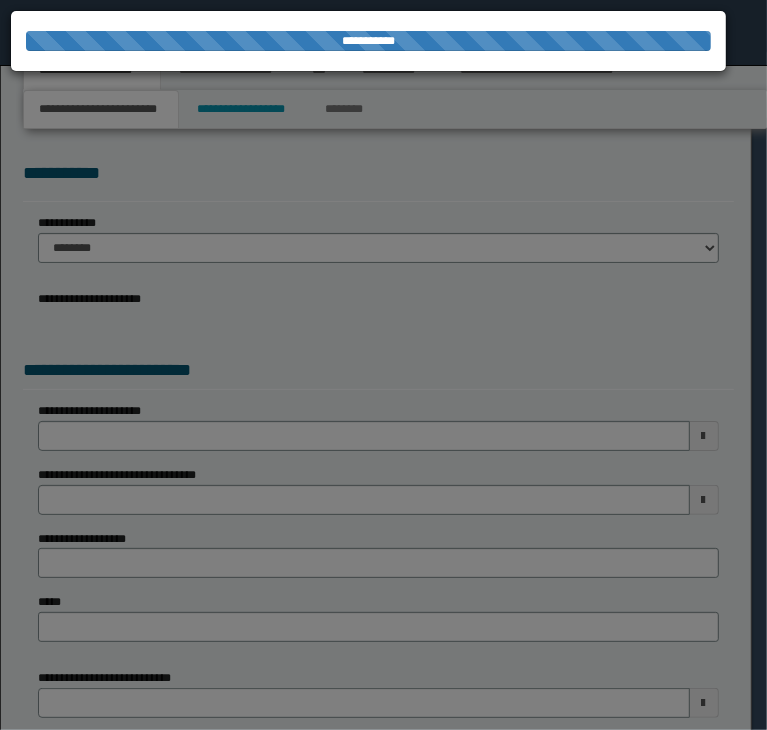 type on "**********" 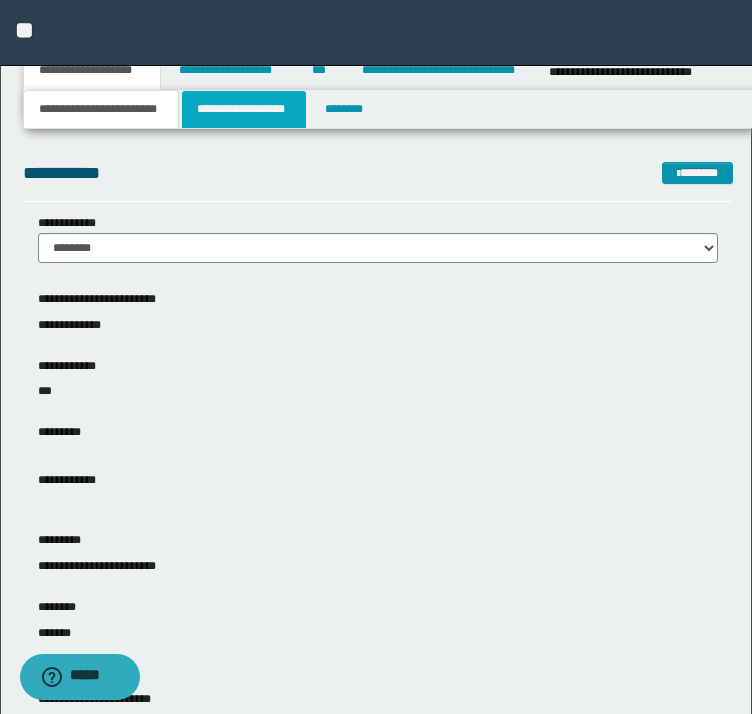 click on "**********" at bounding box center (244, 109) 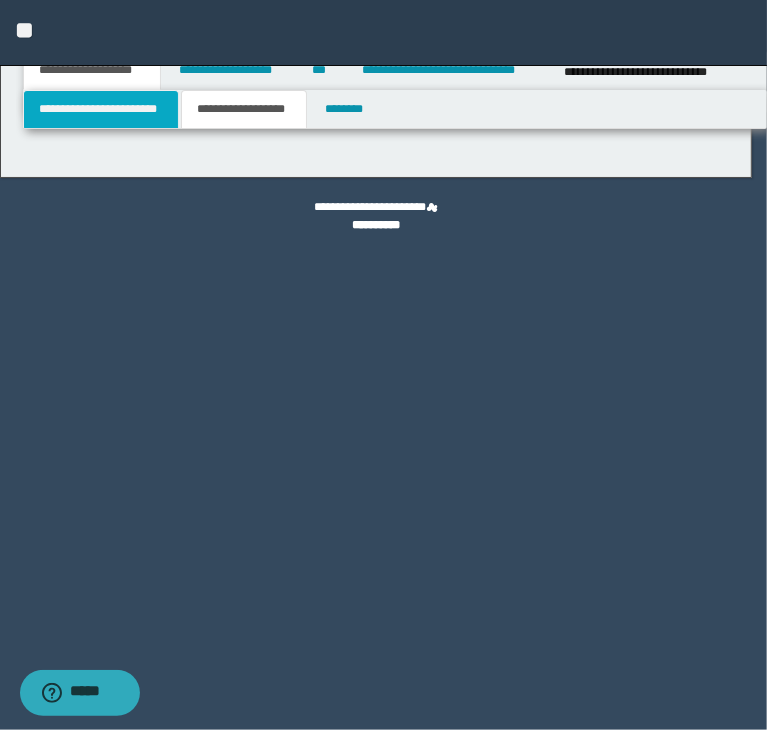 type on "**********" 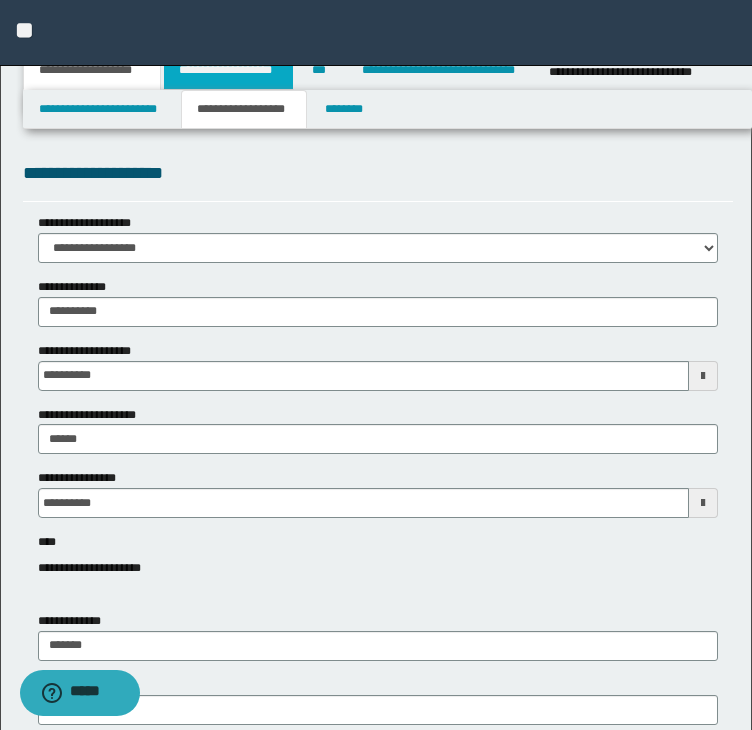 click on "**********" at bounding box center [228, 70] 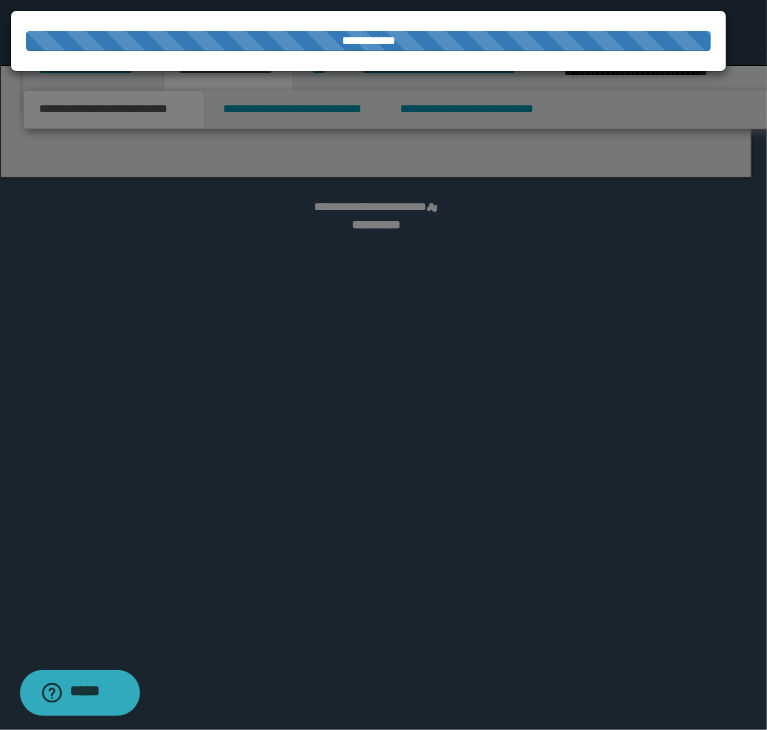 select on "*" 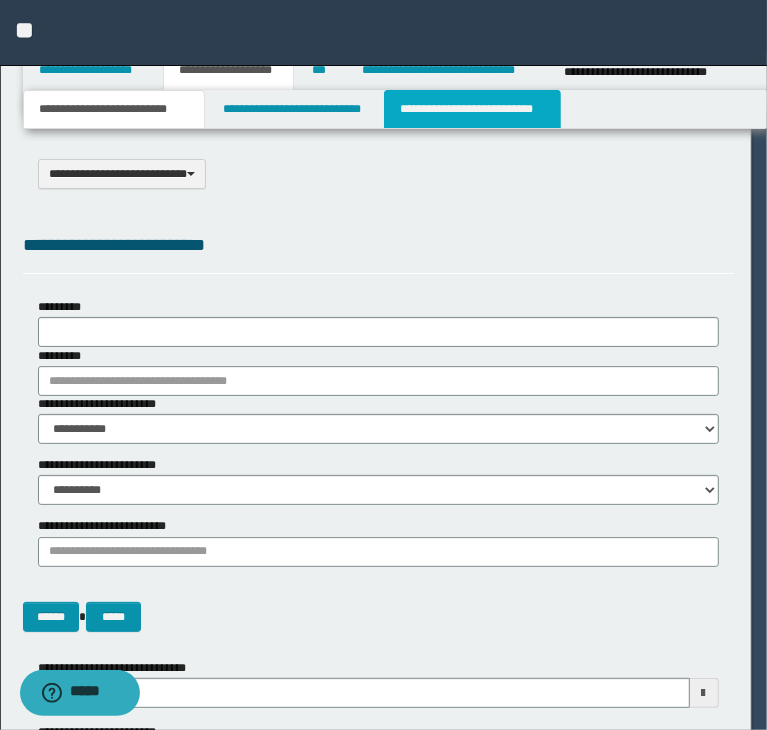 scroll, scrollTop: 0, scrollLeft: 0, axis: both 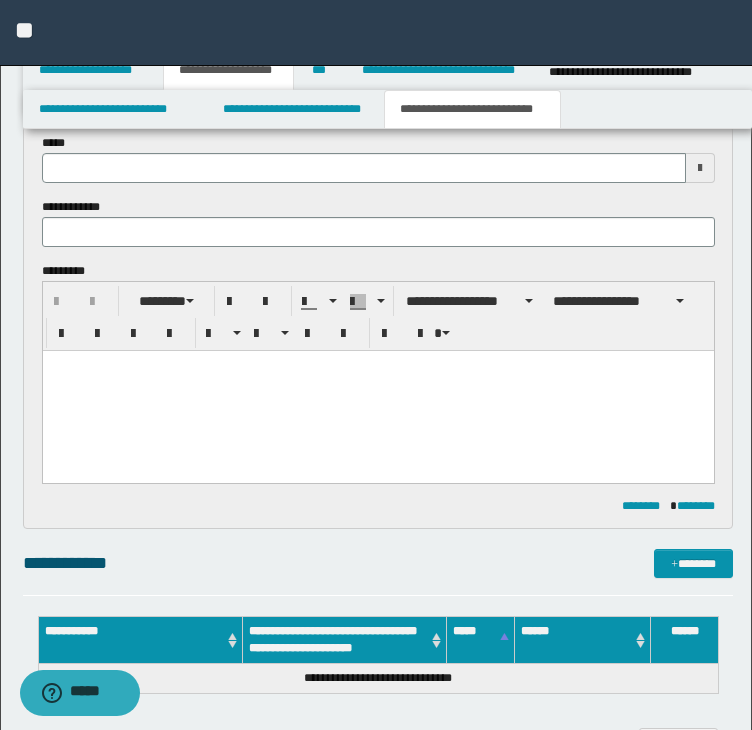 click on "**********" at bounding box center [378, 572] 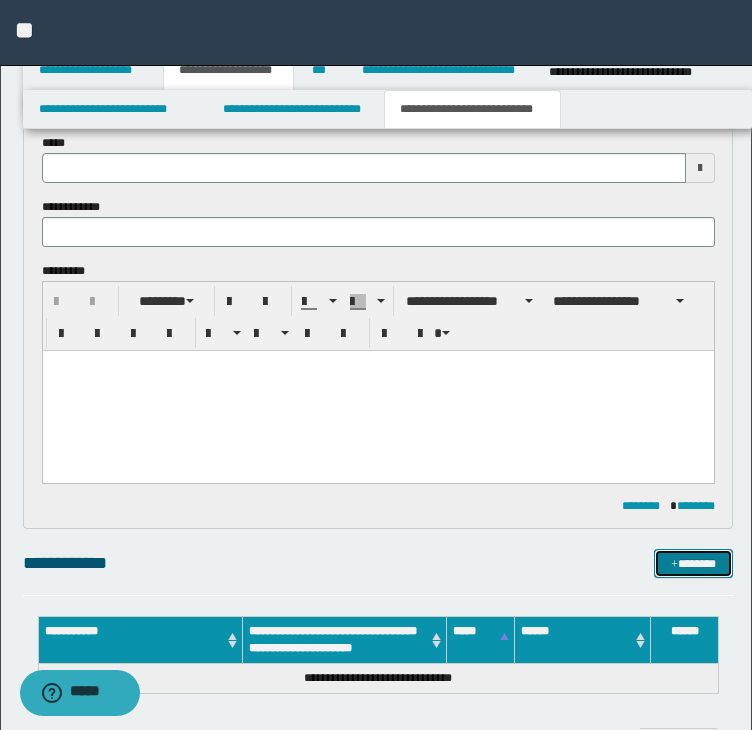click on "*******" at bounding box center [693, 564] 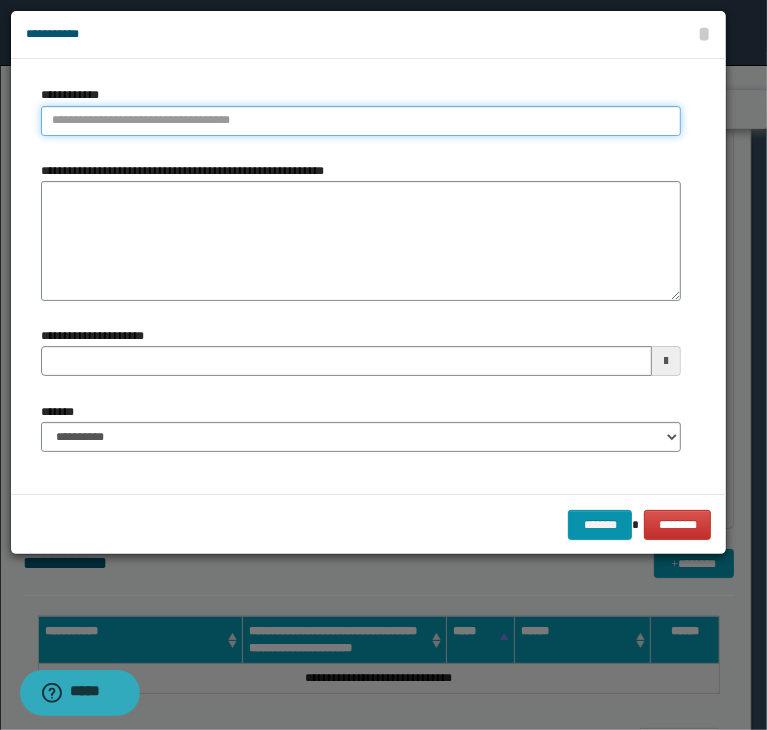 click on "**********" at bounding box center (361, 121) 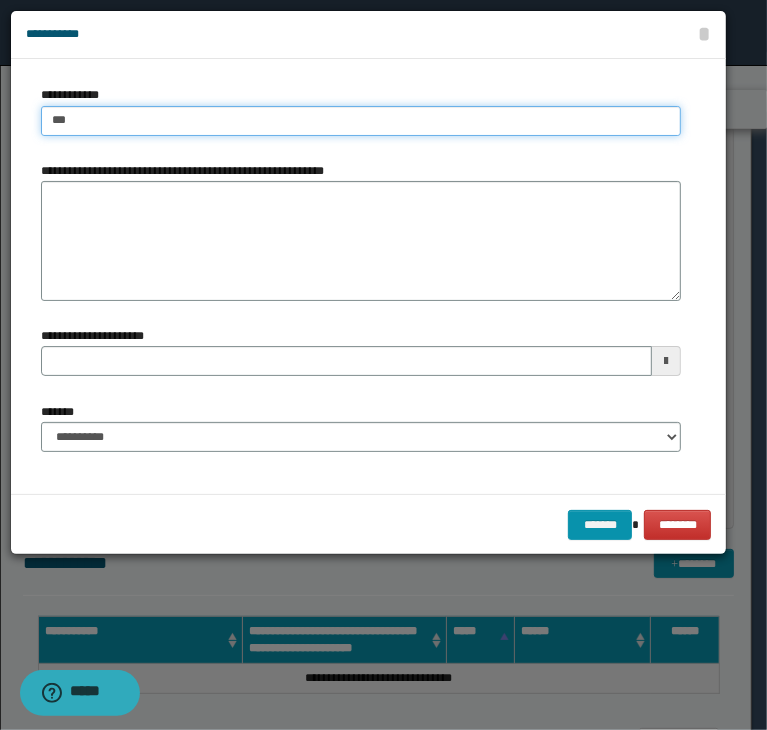 type on "****" 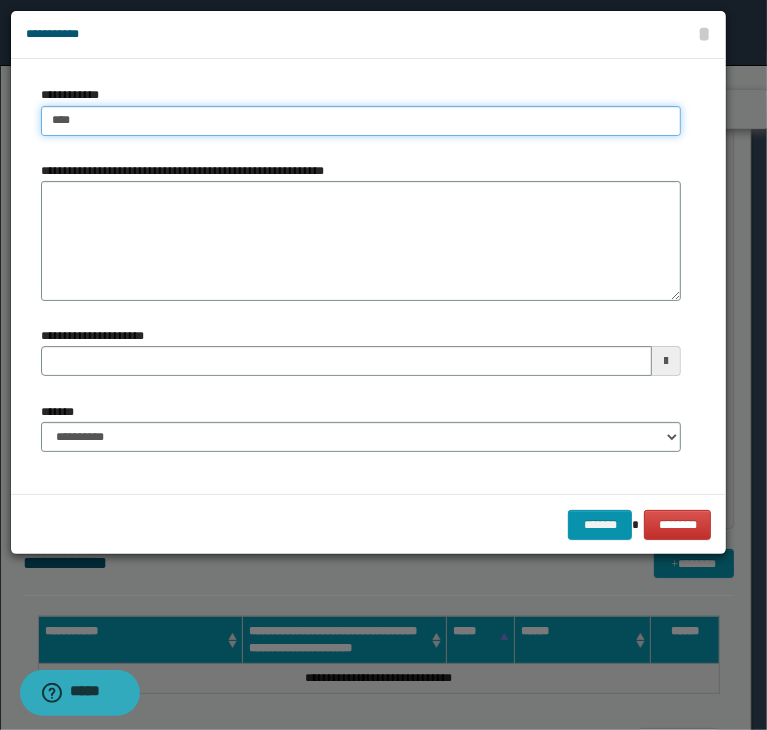 type on "****" 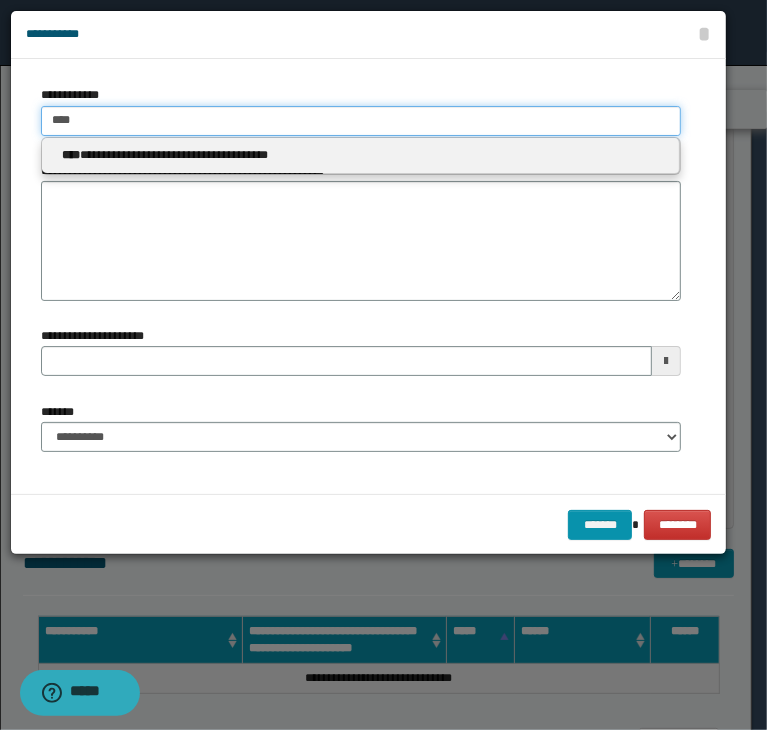 type 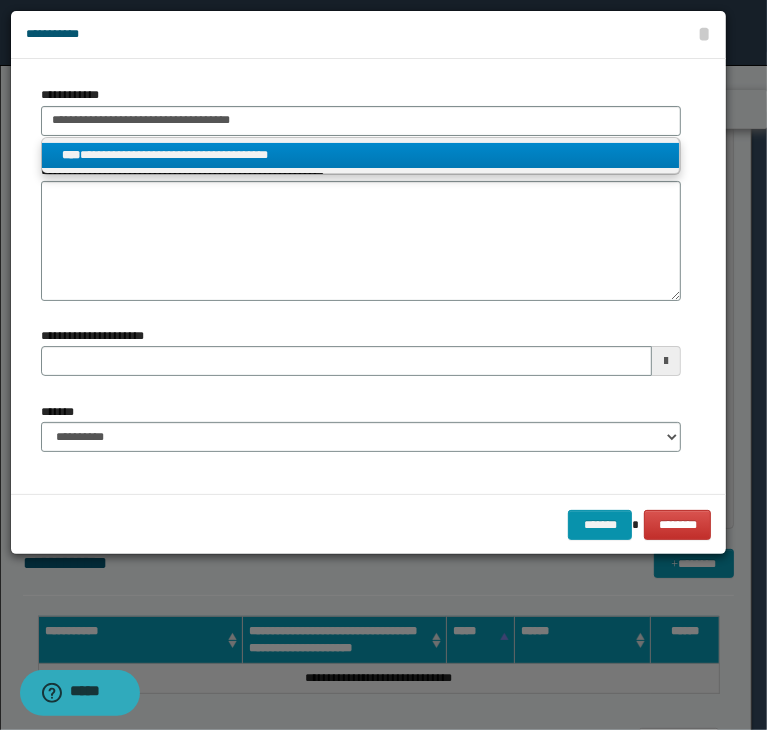 type on "****" 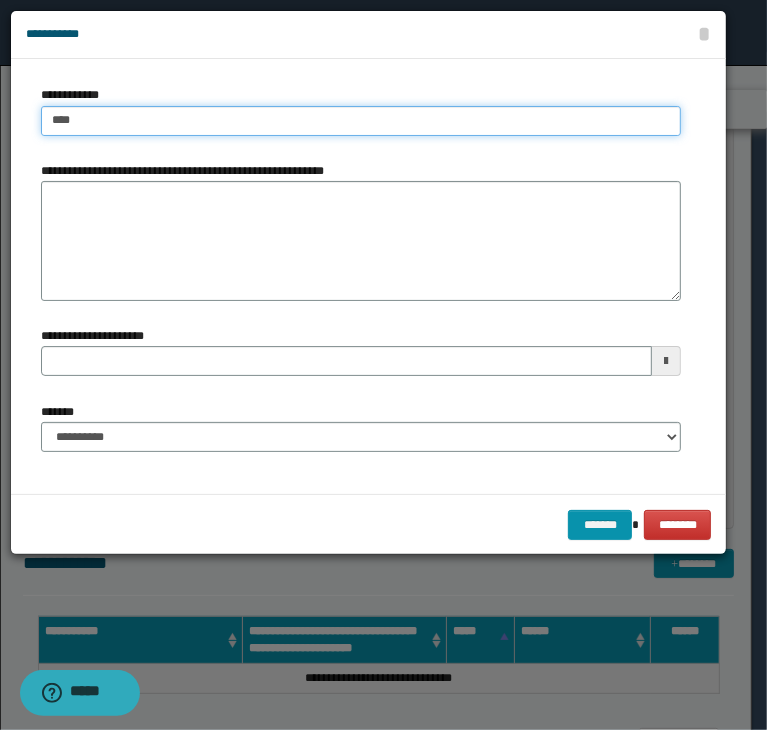 type on "****" 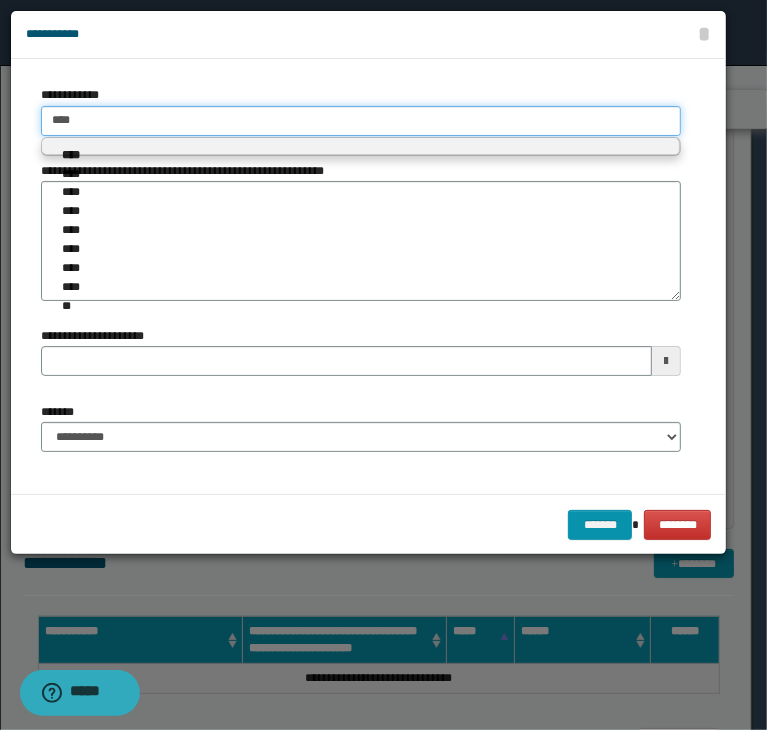 type on "****" 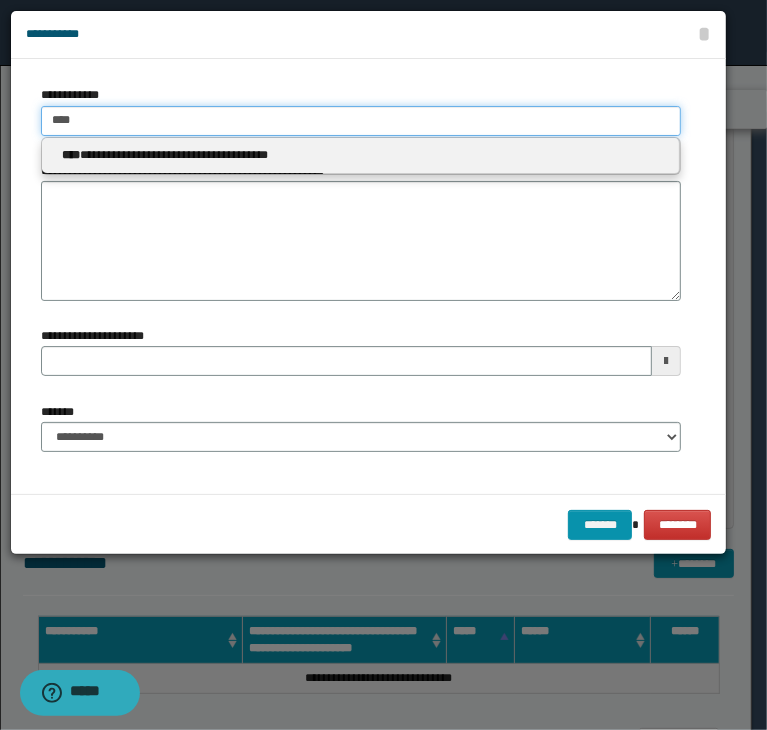 drag, startPoint x: 194, startPoint y: 113, endPoint x: -30, endPoint y: 114, distance: 224.00223 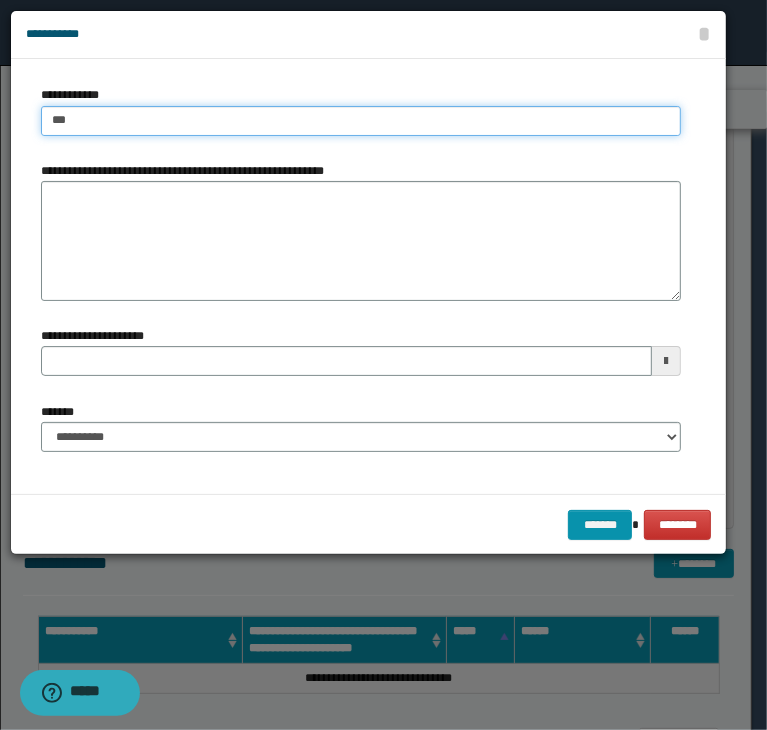 type on "****" 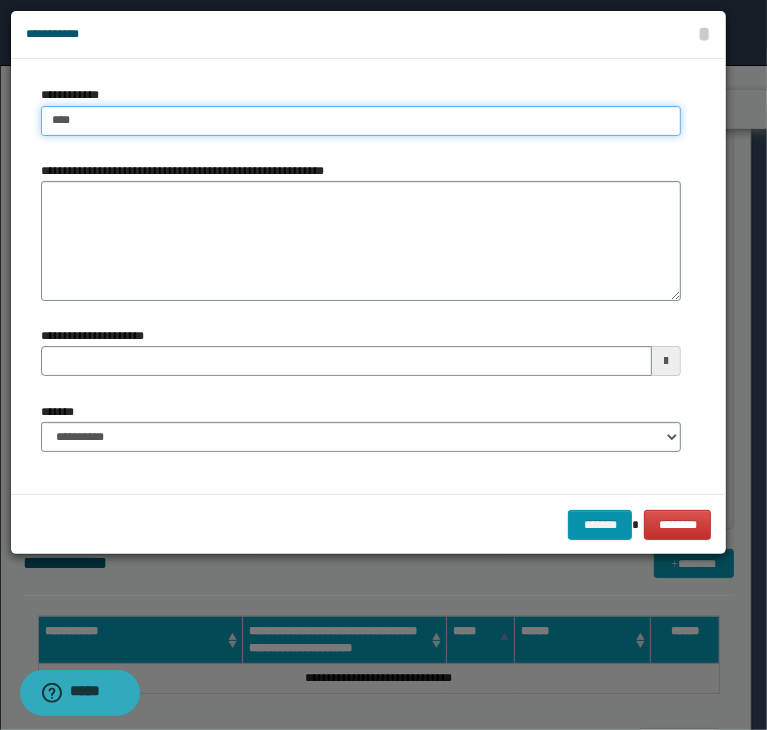 type on "****" 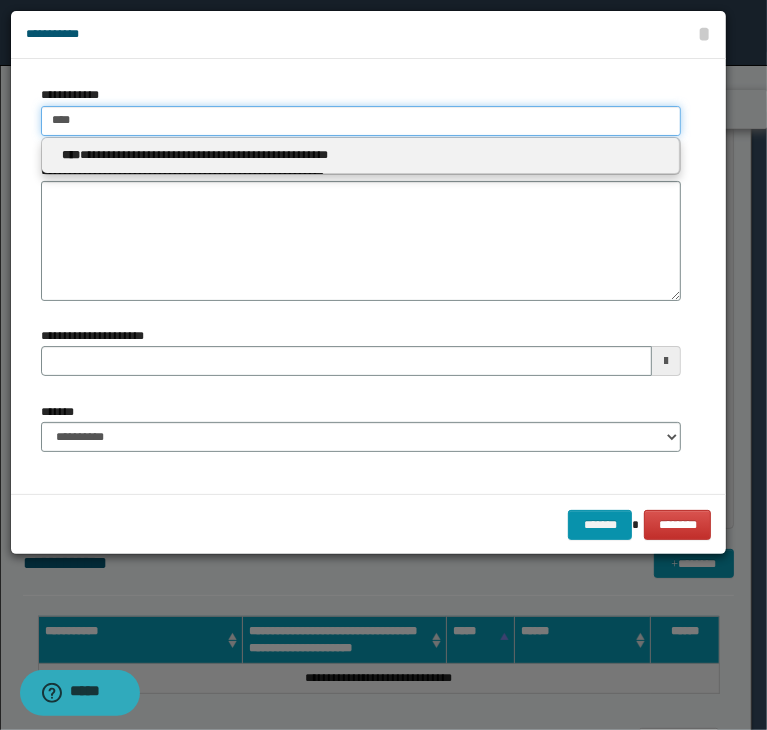 type 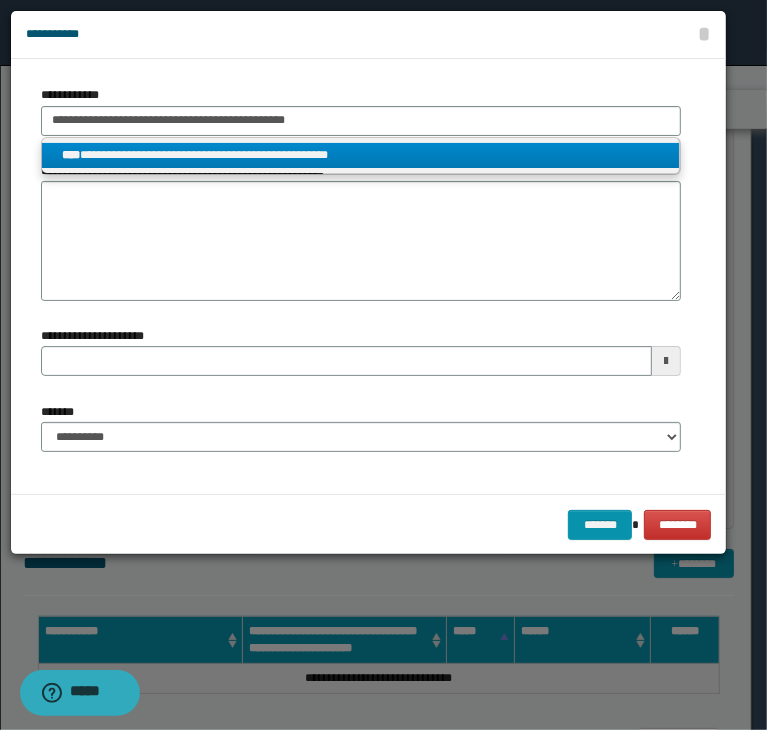 type on "****" 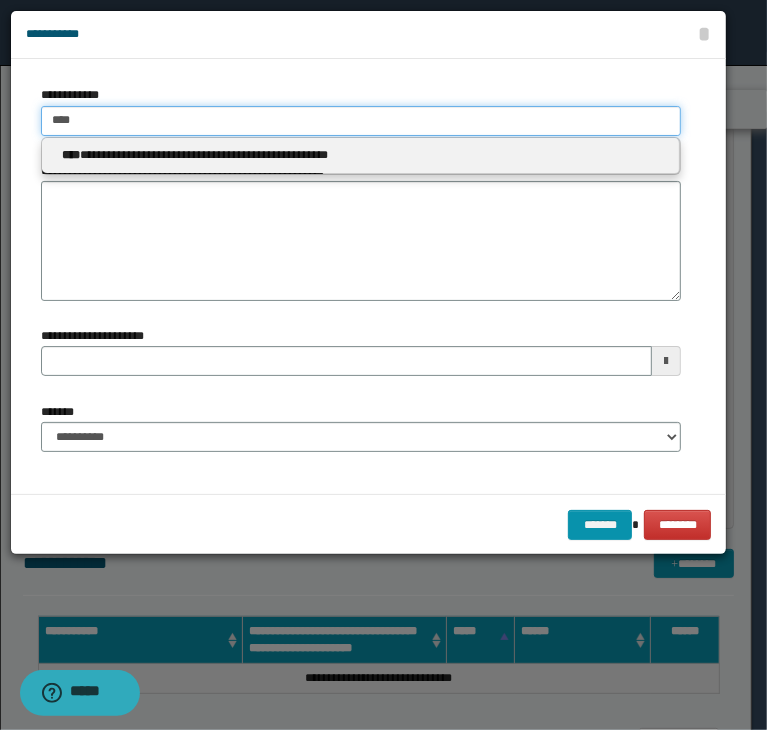 type on "****" 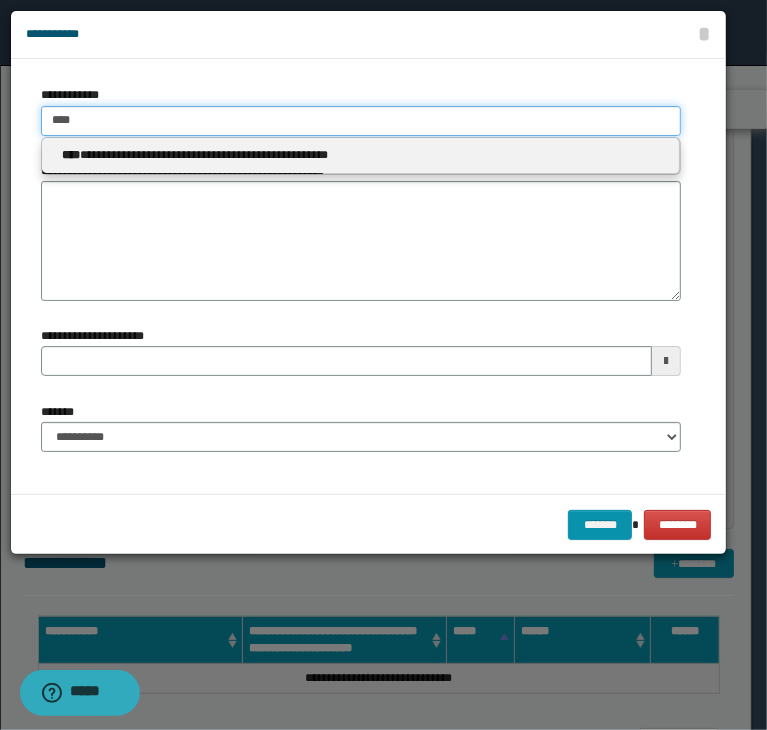 type 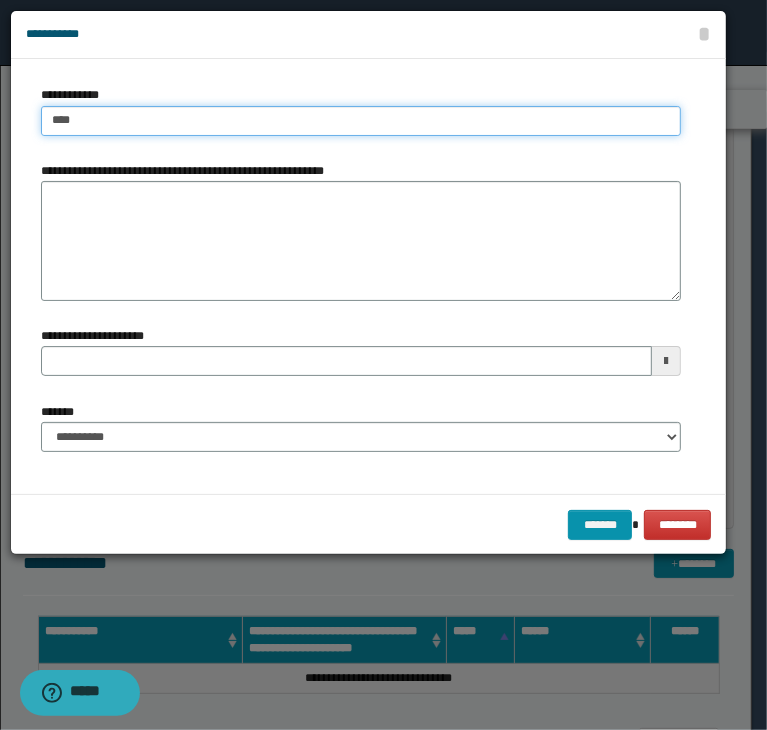 type on "****" 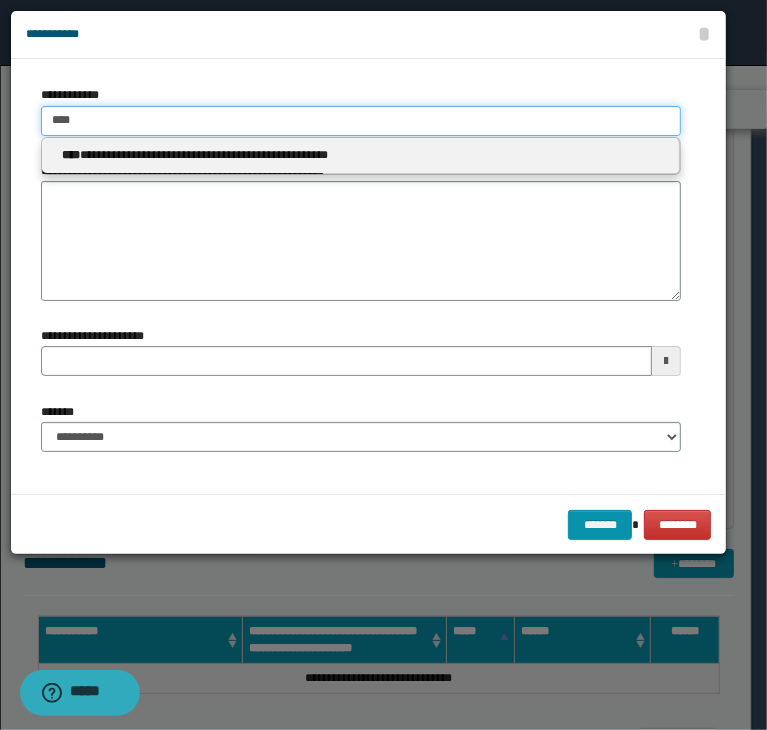 drag, startPoint x: 104, startPoint y: 121, endPoint x: -15, endPoint y: 114, distance: 119.2057 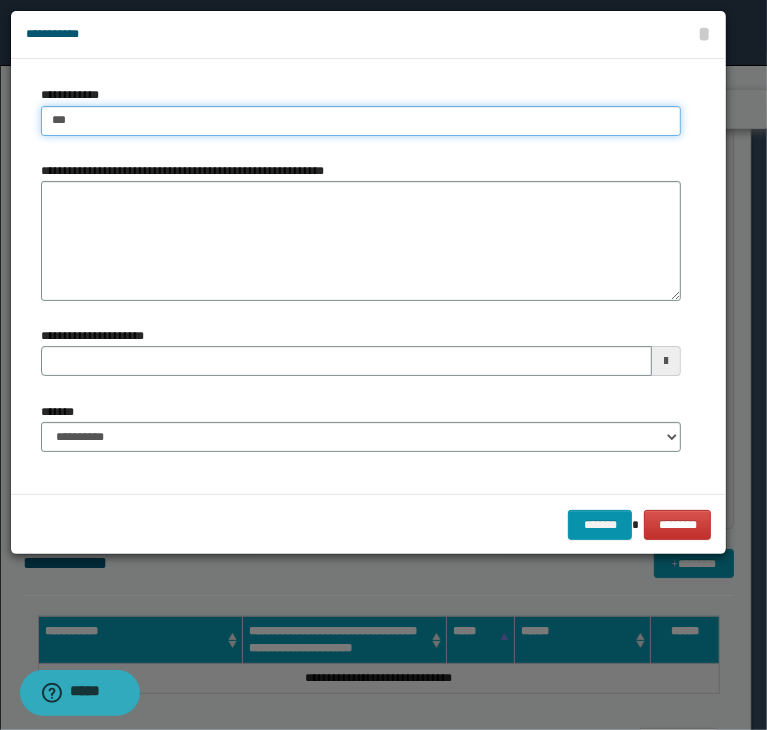type on "****" 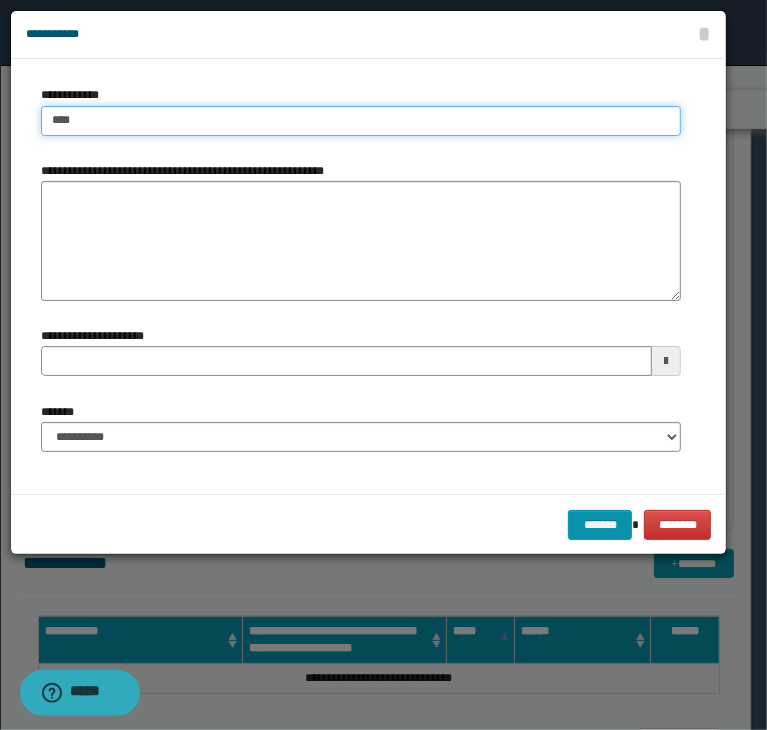 type on "****" 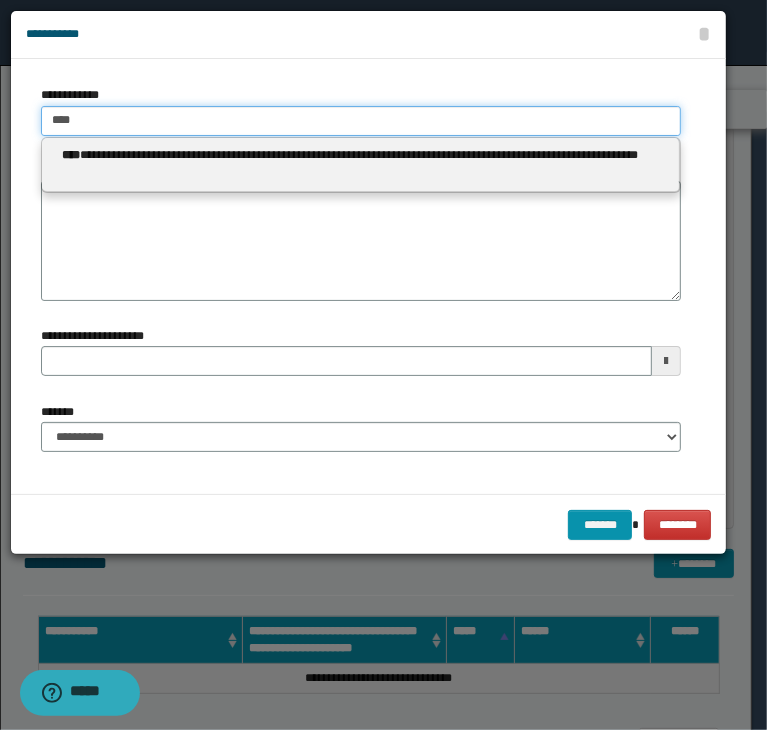 type 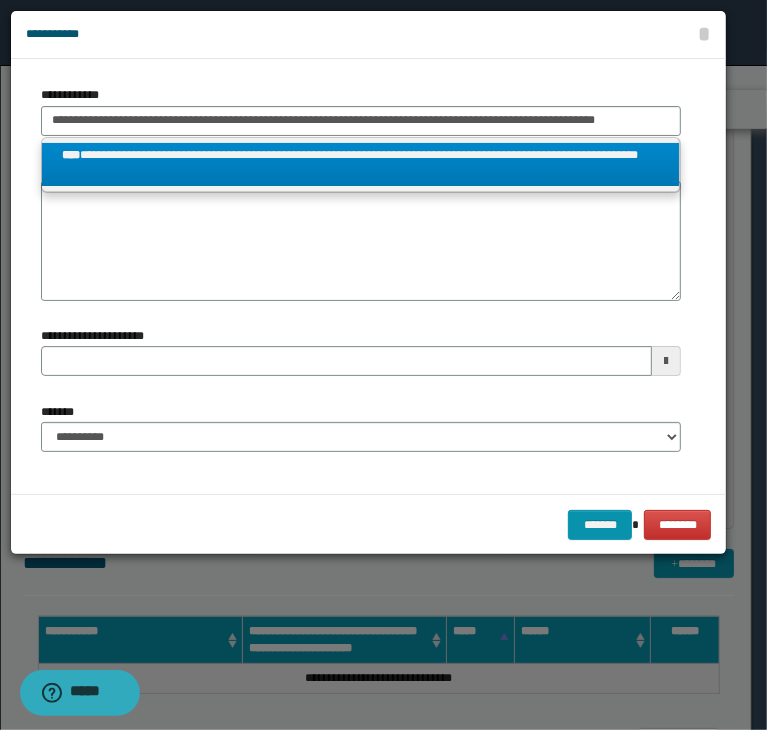 type on "****" 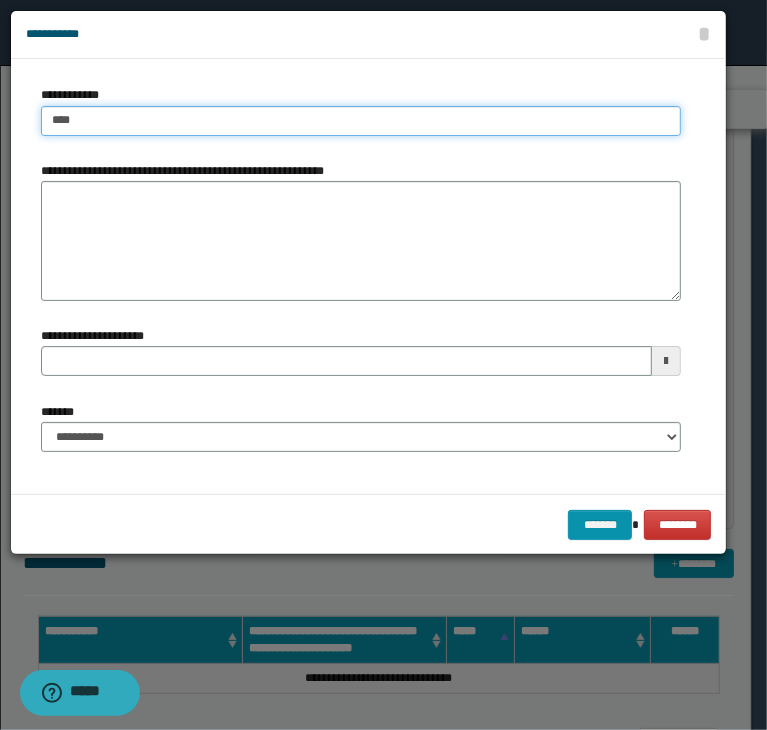 type on "****" 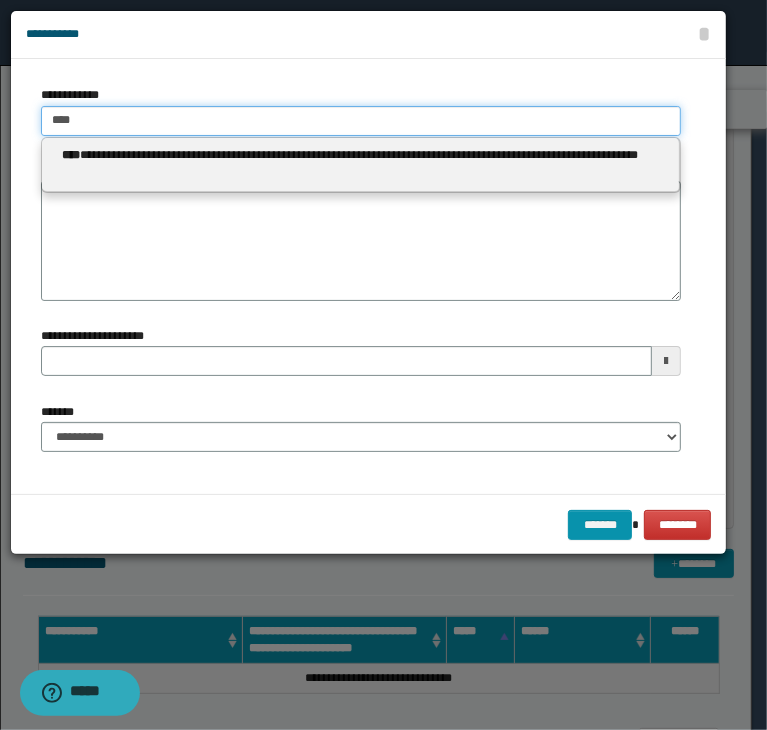 drag, startPoint x: 117, startPoint y: 117, endPoint x: -35, endPoint y: 105, distance: 152.47295 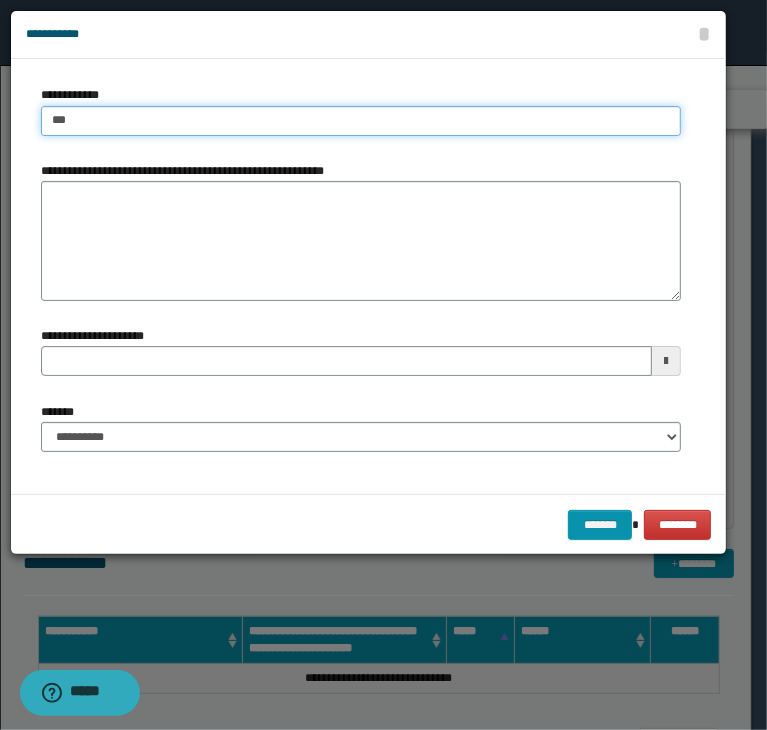 type on "****" 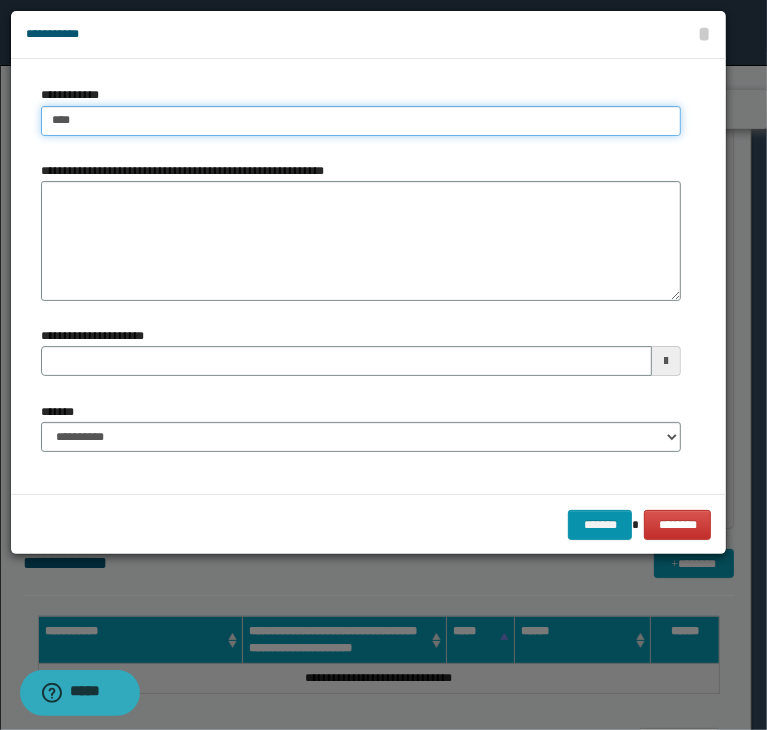 type on "****" 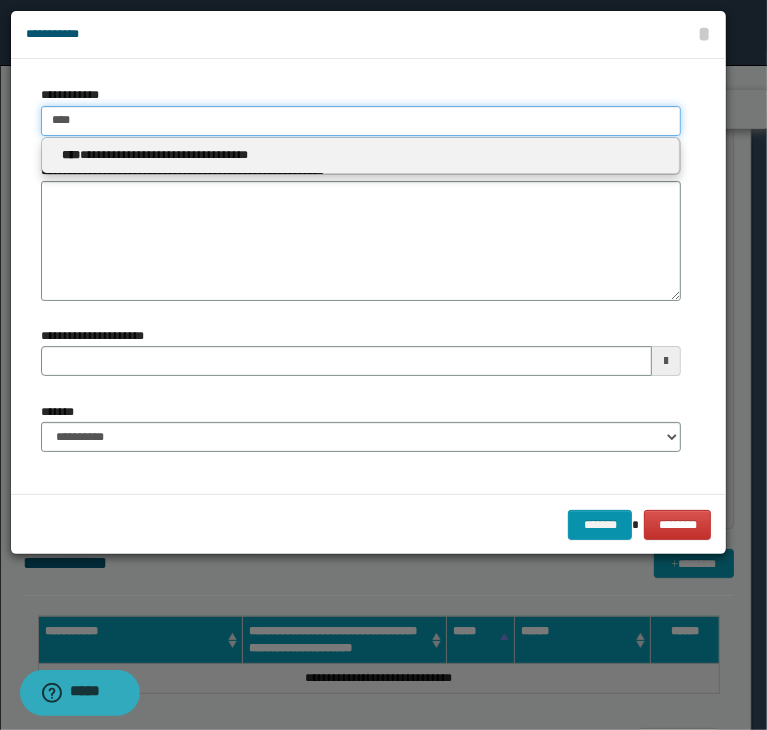 type 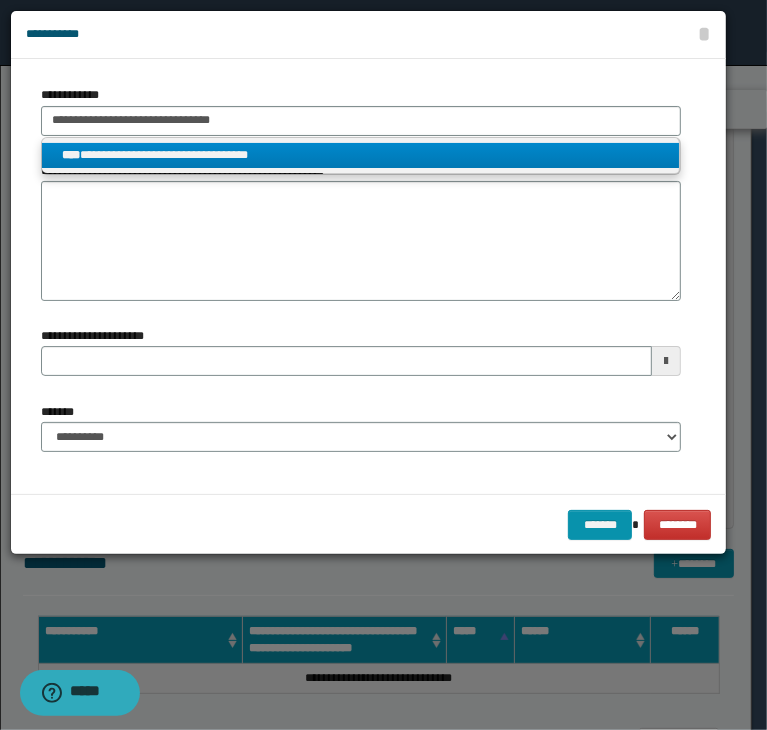 type on "****" 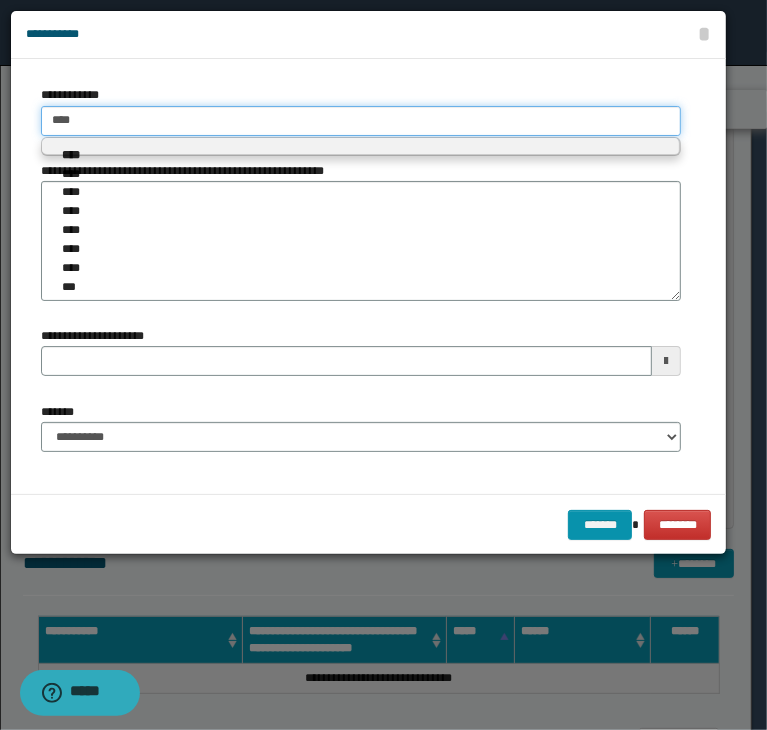 type on "****" 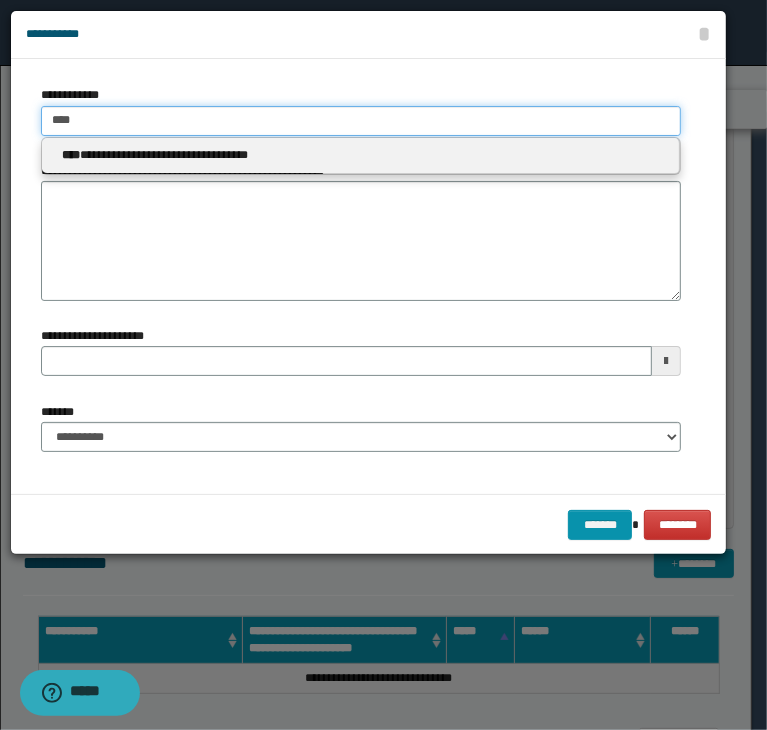 type 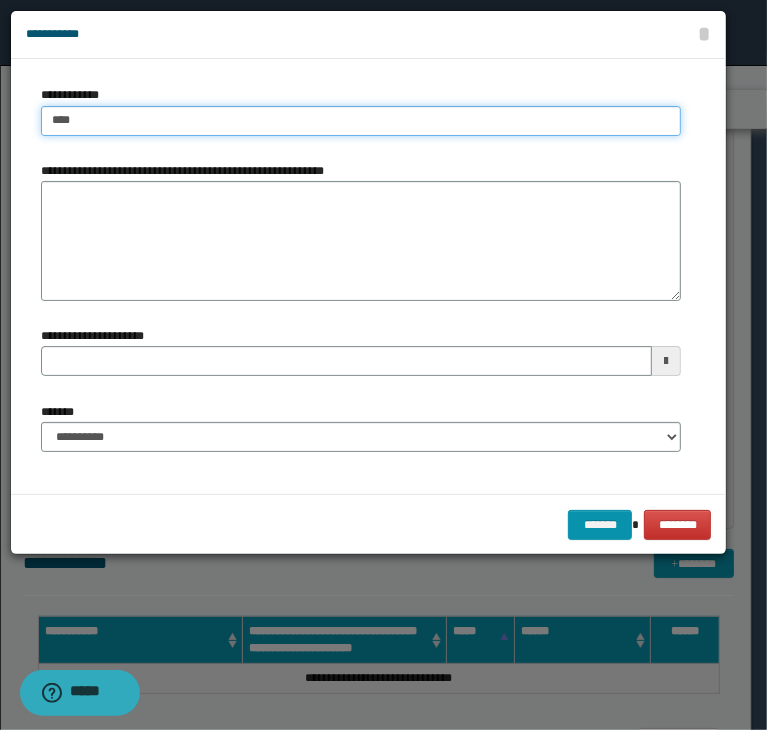 type on "****" 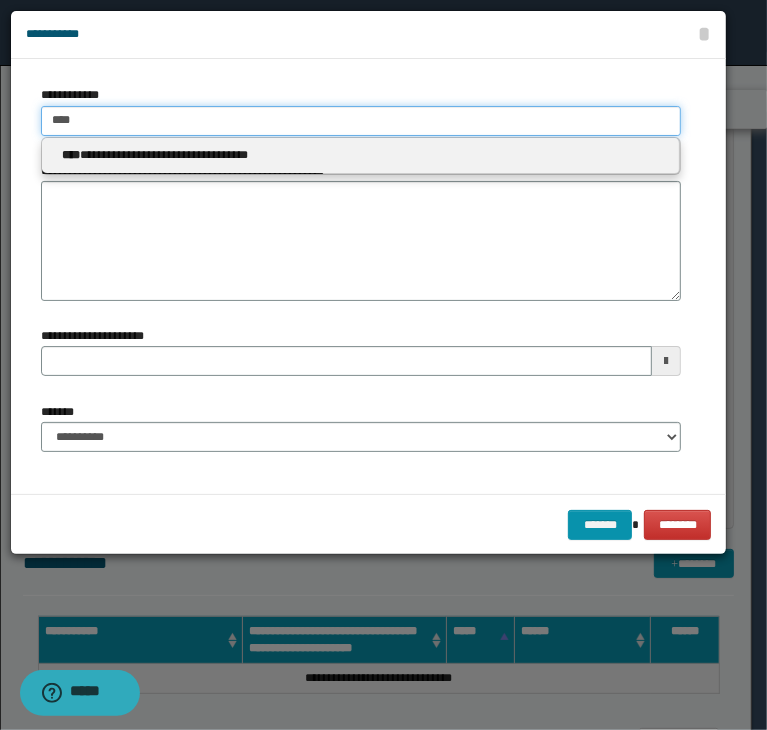 drag, startPoint x: 136, startPoint y: 117, endPoint x: 2, endPoint y: 102, distance: 134.83694 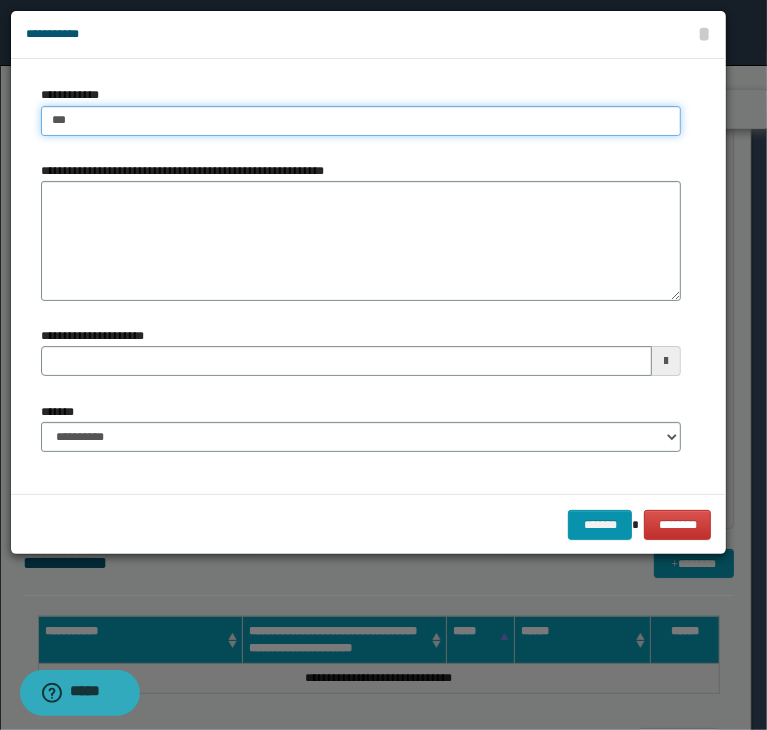 type on "****" 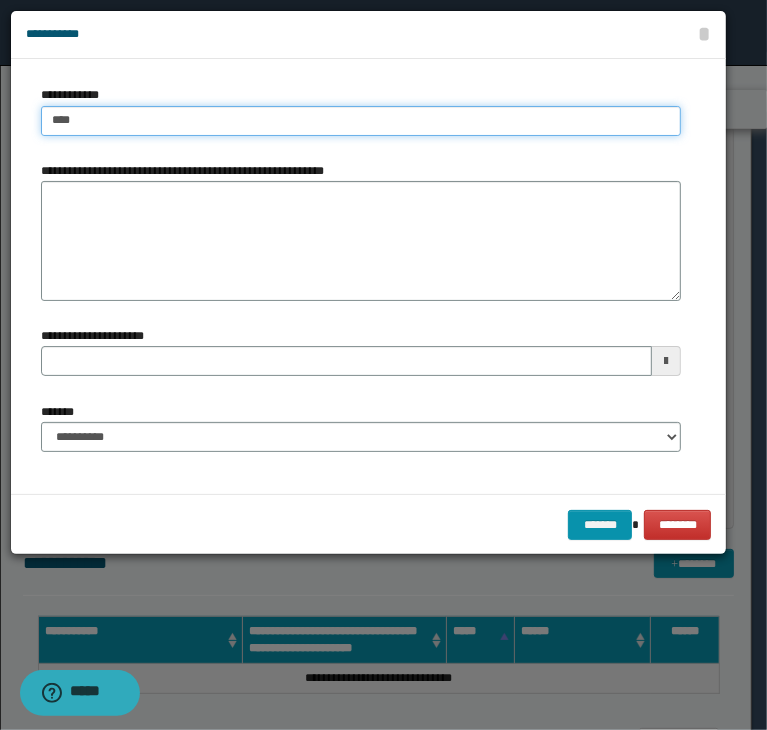 type on "****" 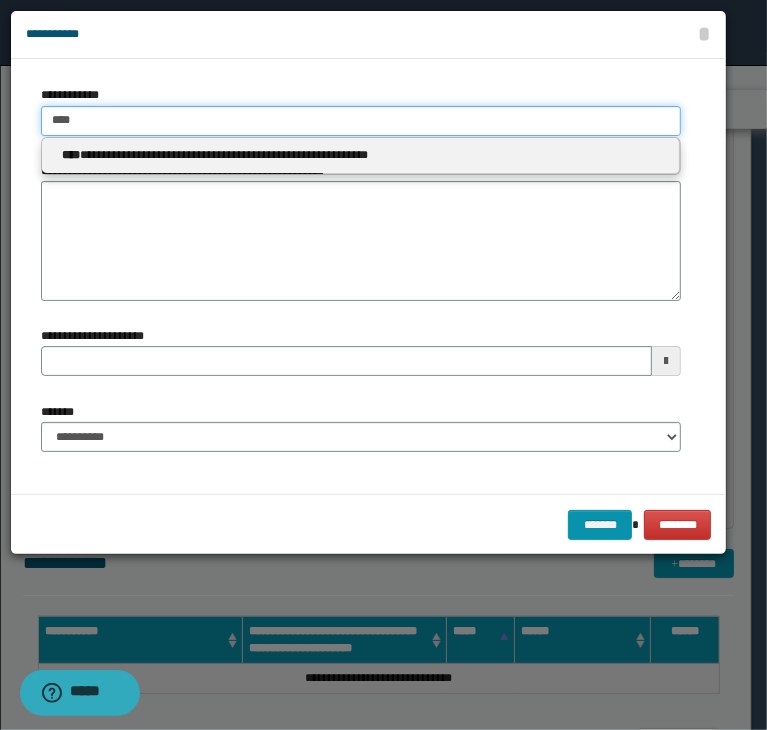 type 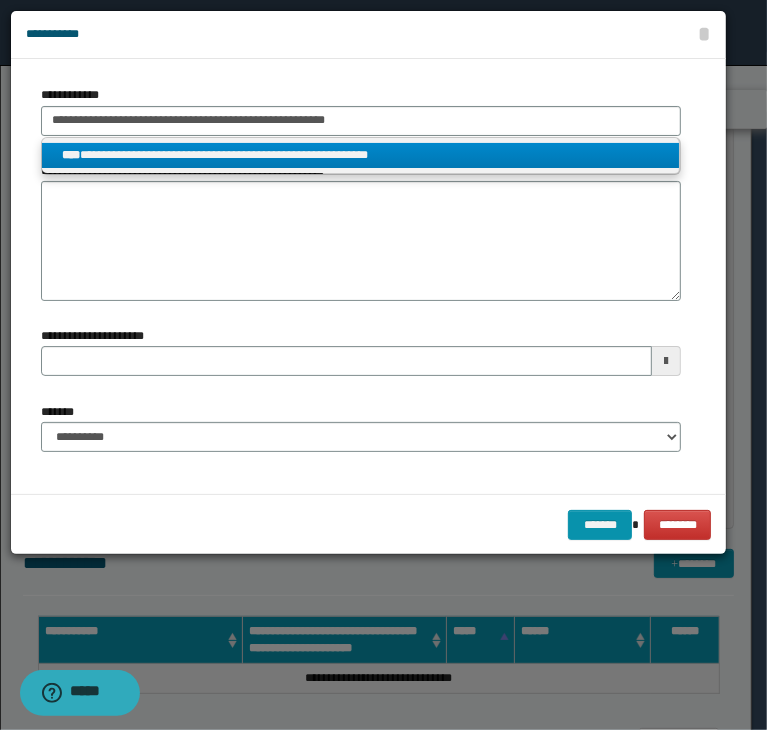 type on "****" 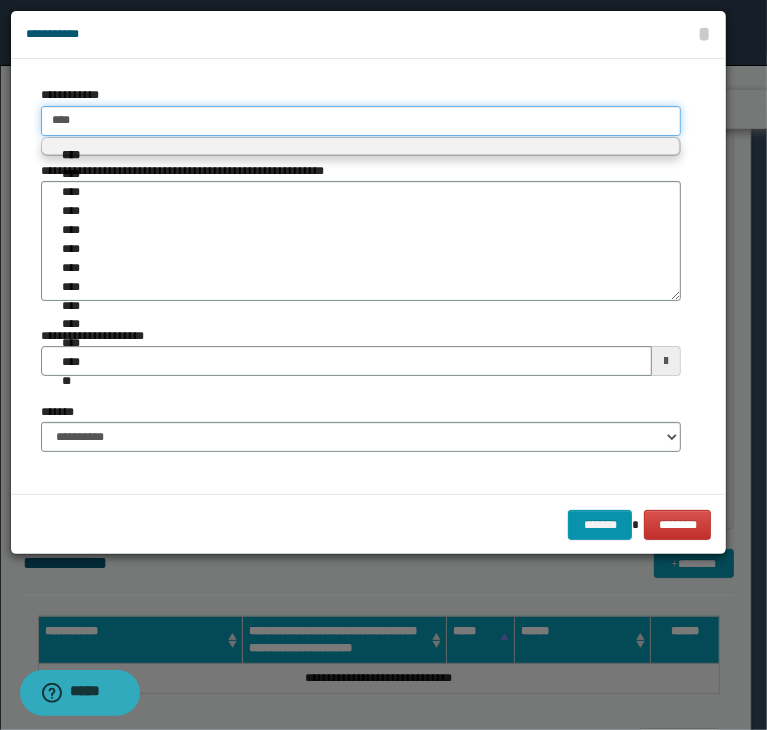 type on "****" 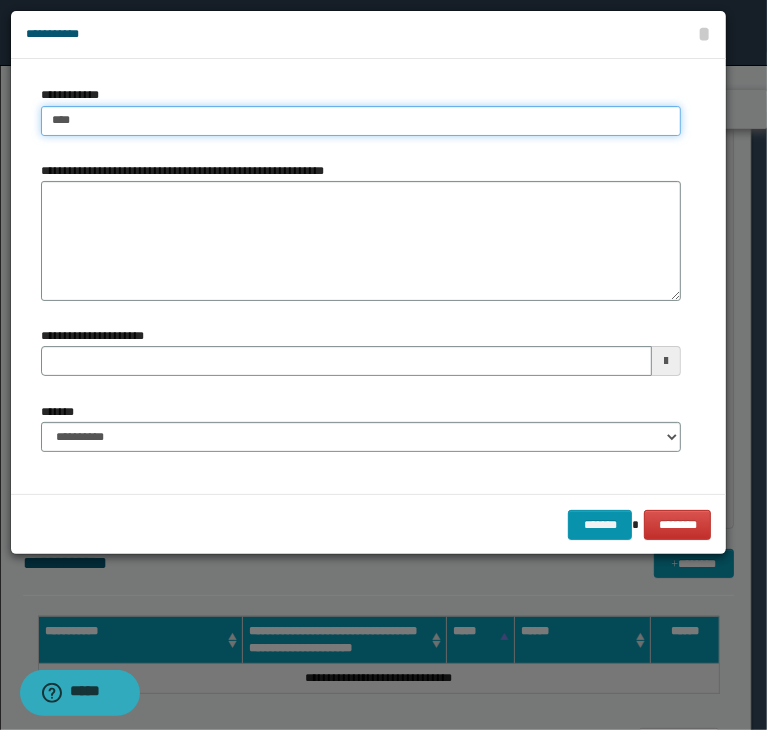 type on "****" 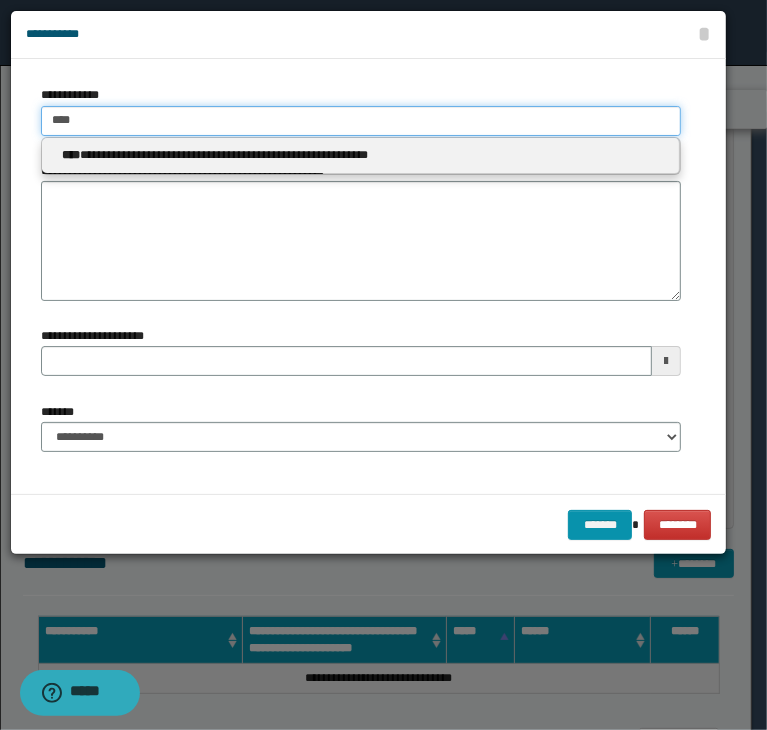 drag, startPoint x: 110, startPoint y: 120, endPoint x: 7, endPoint y: 120, distance: 103 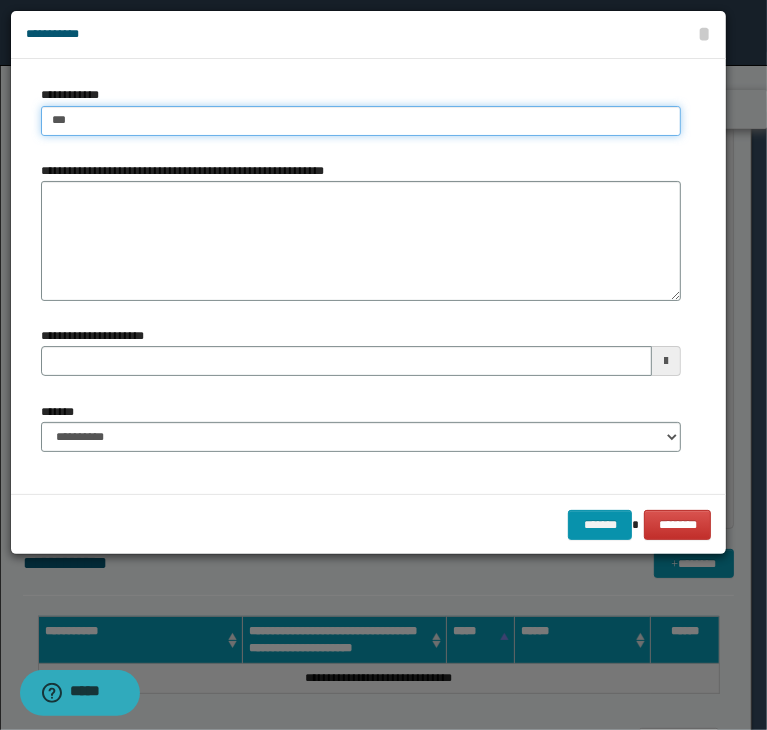 type on "****" 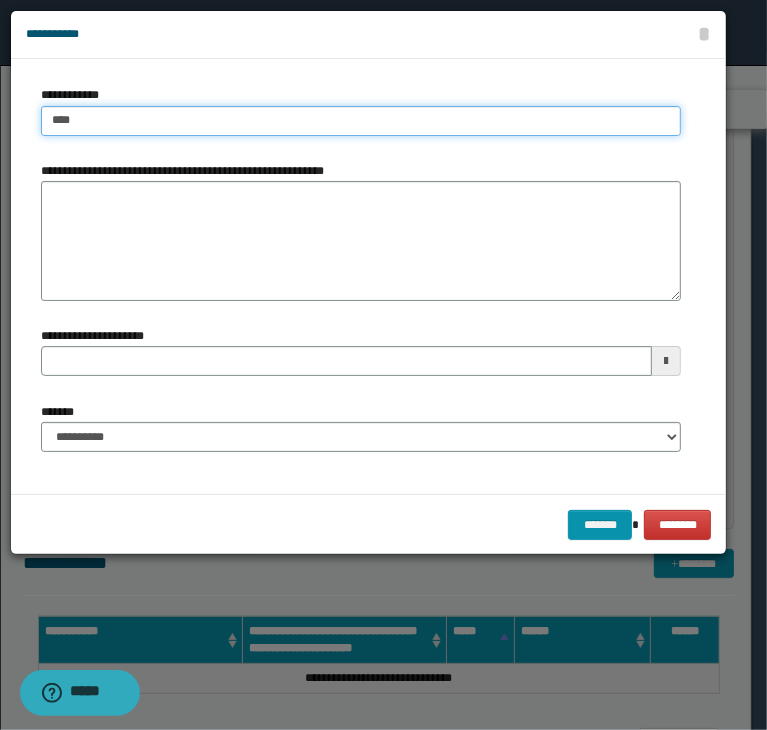 type on "****" 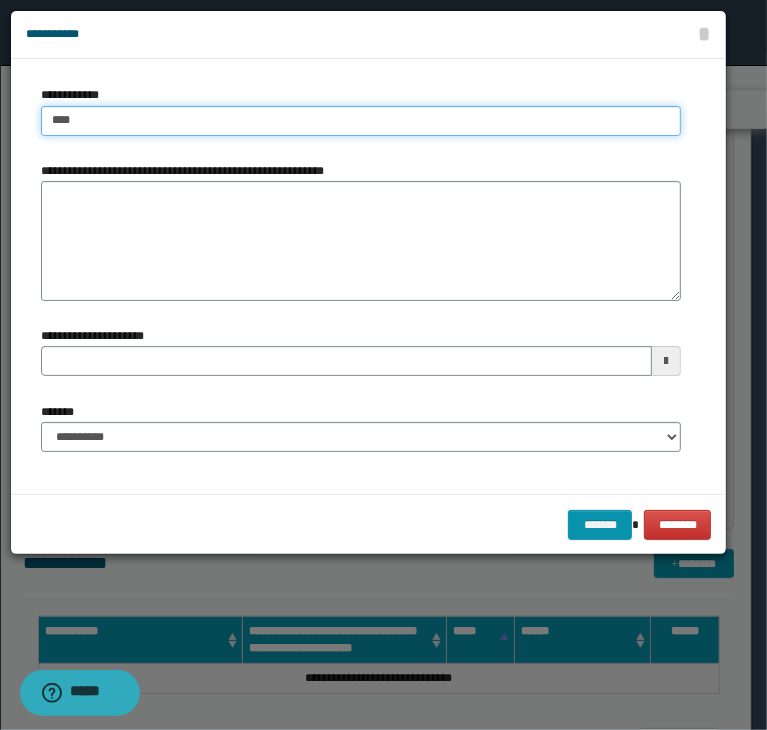 type 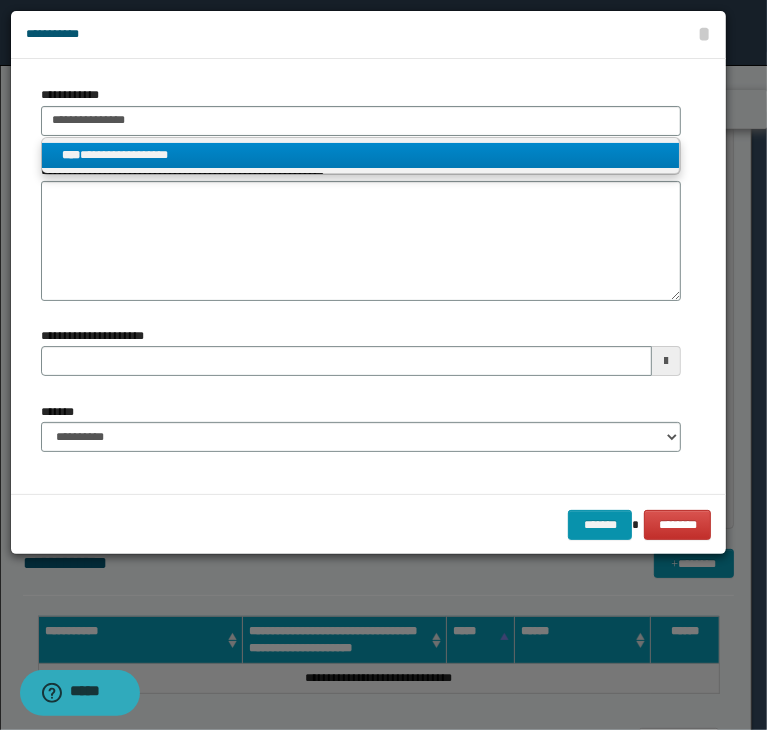 type on "****" 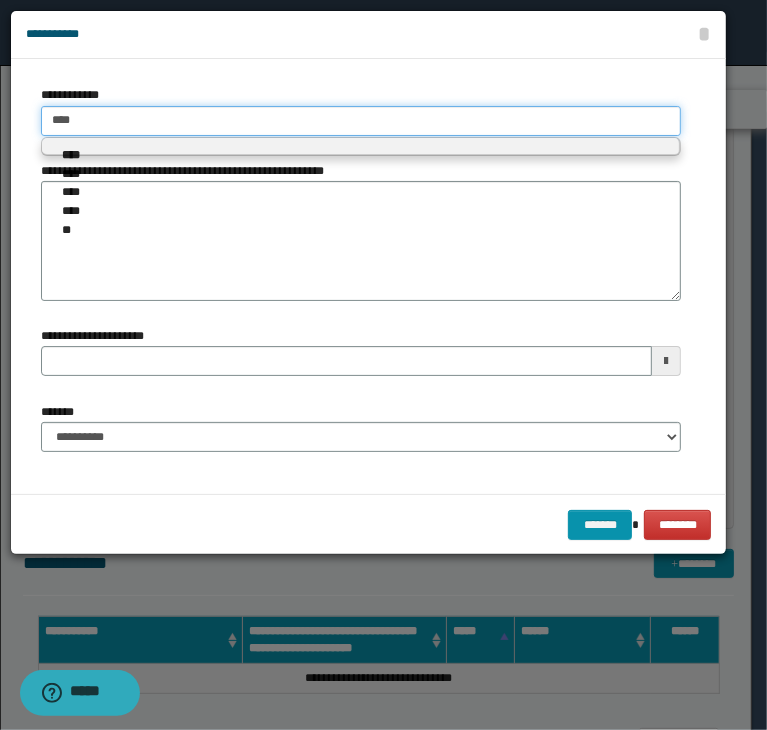 type on "****" 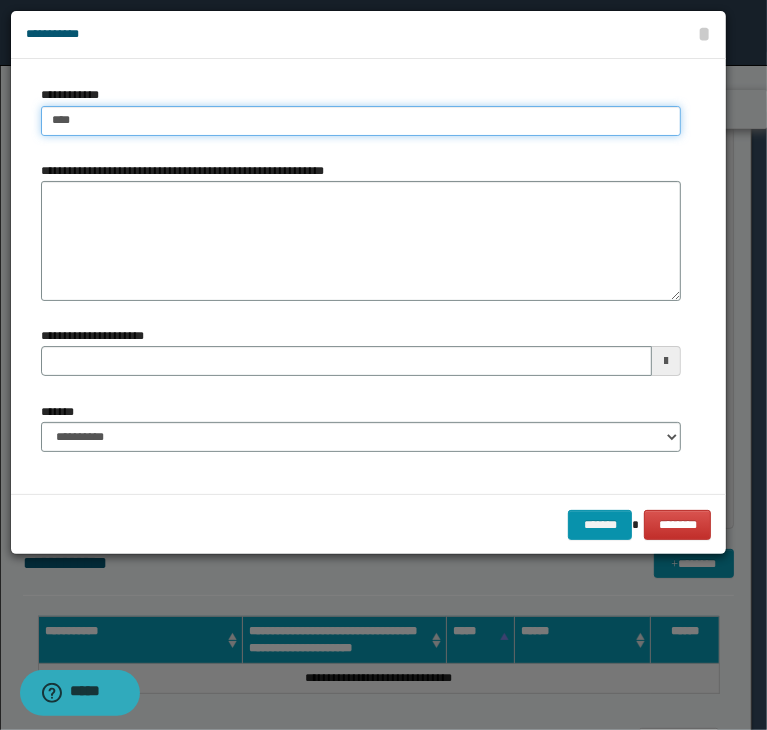 type on "****" 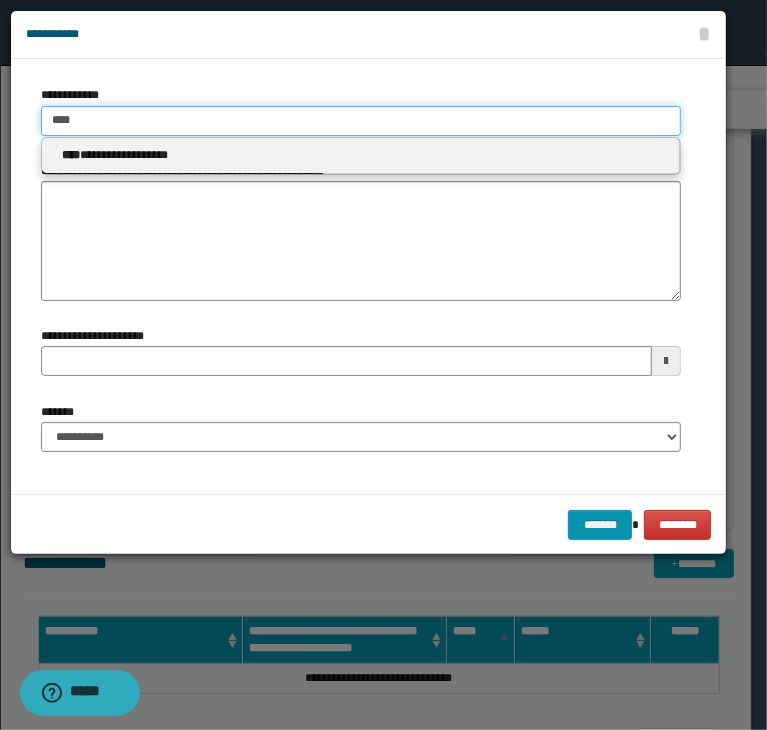 drag, startPoint x: 112, startPoint y: 116, endPoint x: -44, endPoint y: 102, distance: 156.62694 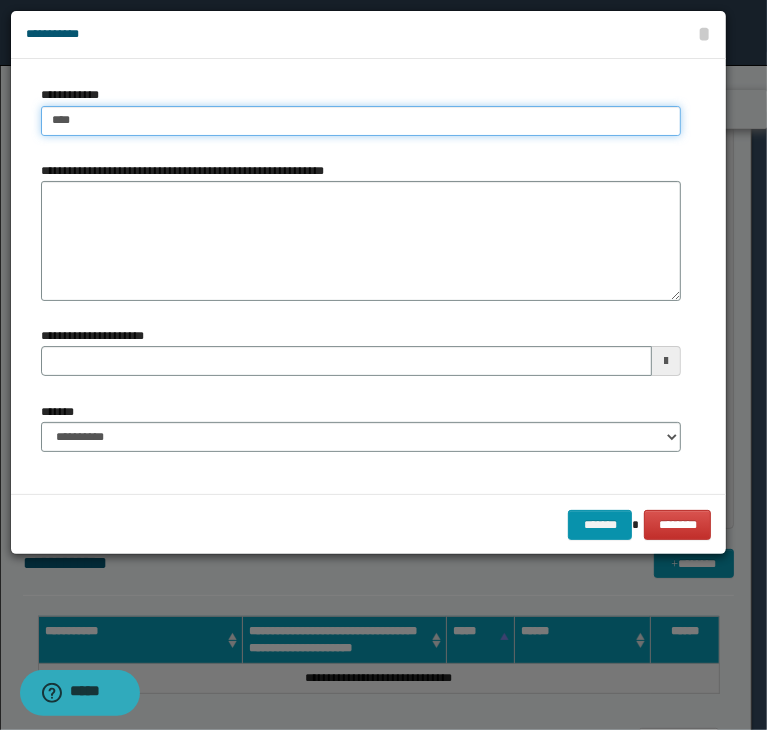 type on "****" 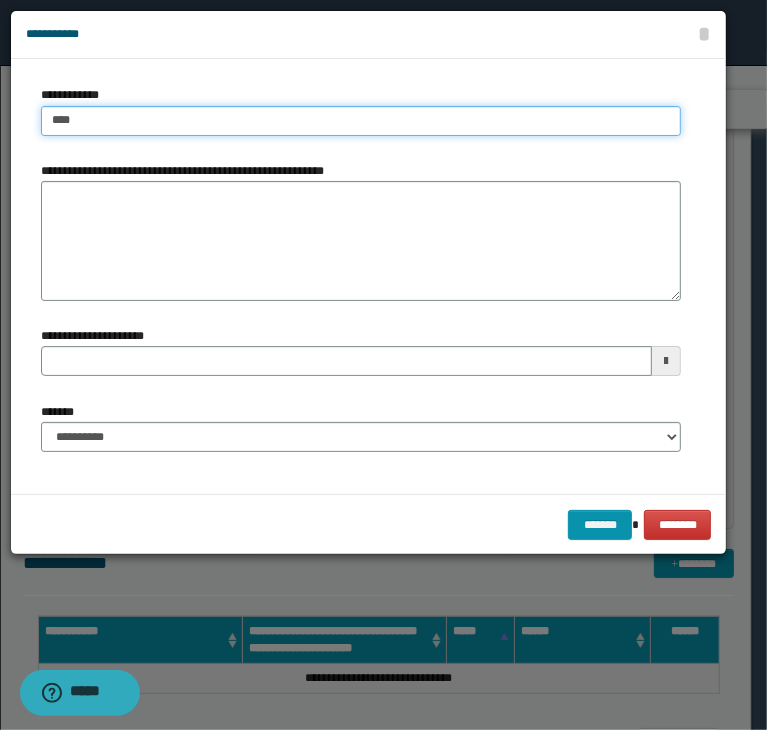 click on "****" at bounding box center [361, 121] 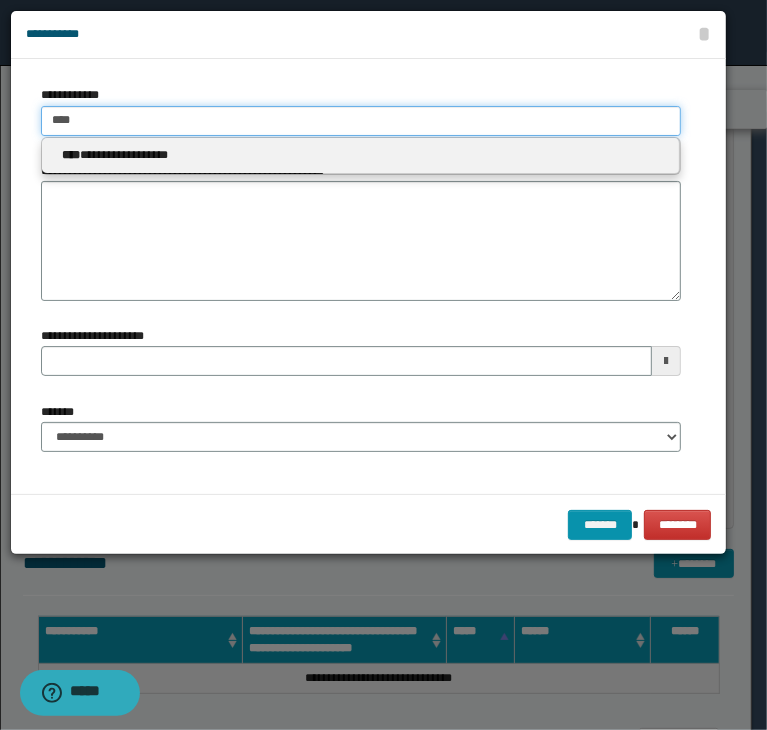 drag, startPoint x: 167, startPoint y: 124, endPoint x: -45, endPoint y: 121, distance: 212.02122 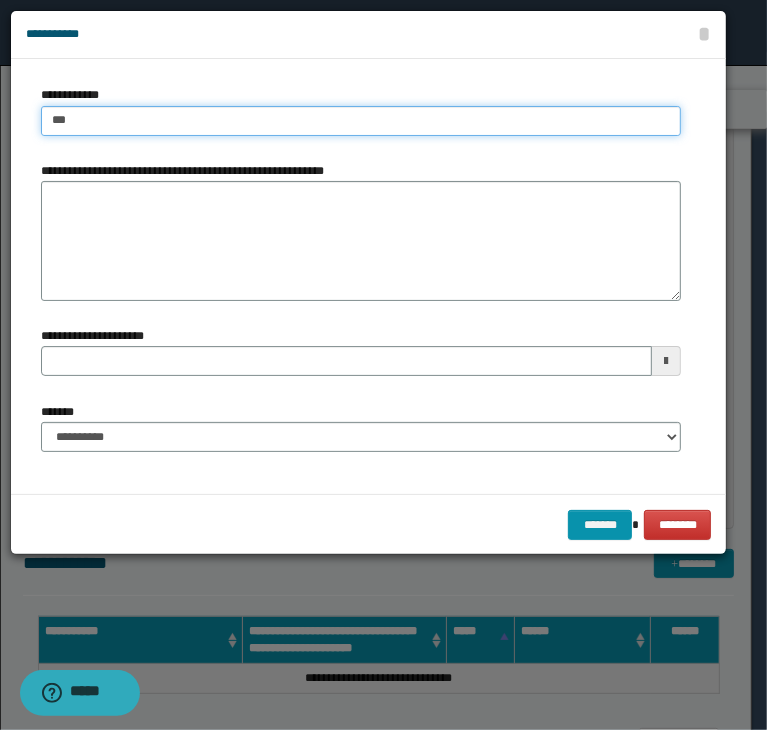 type on "****" 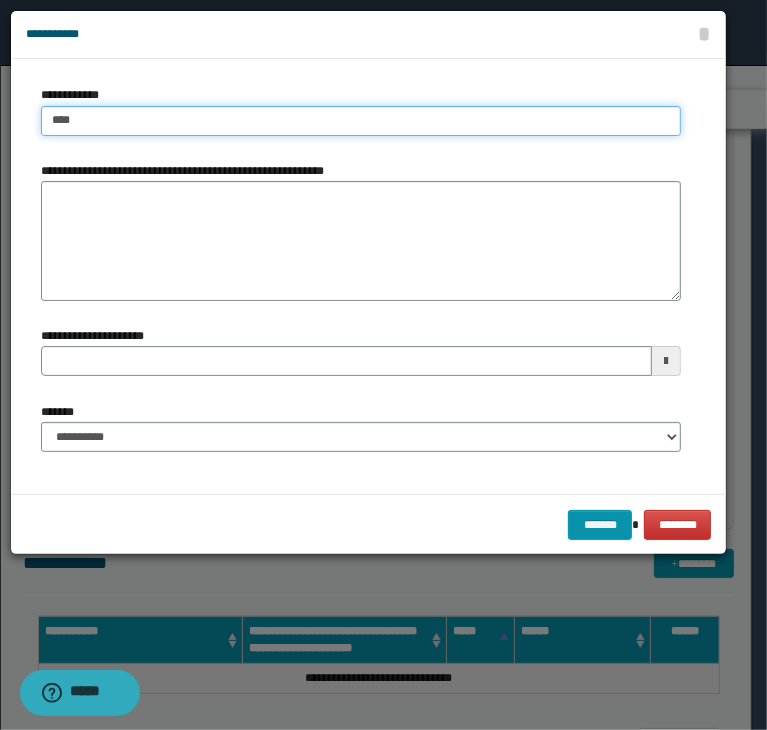 type on "****" 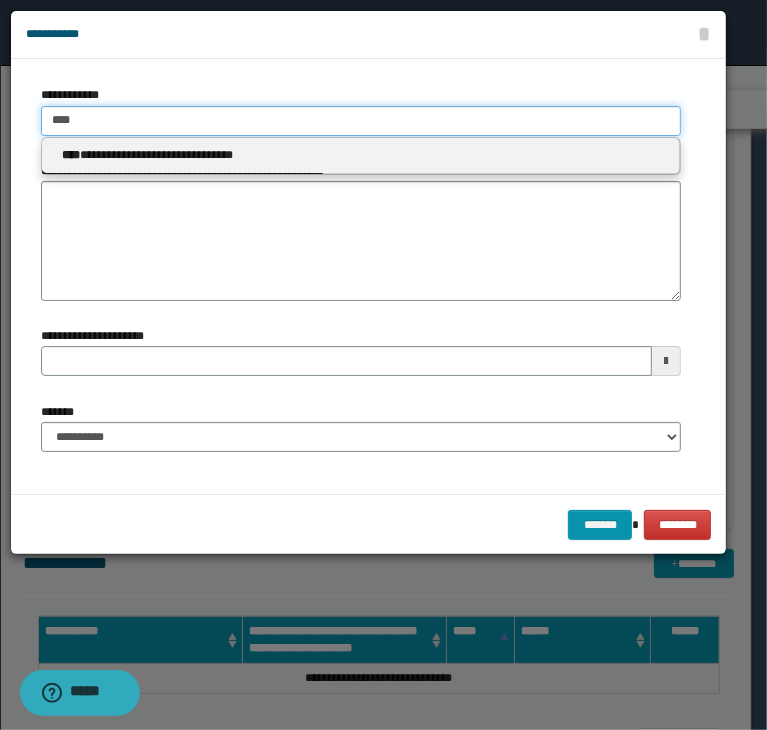 type 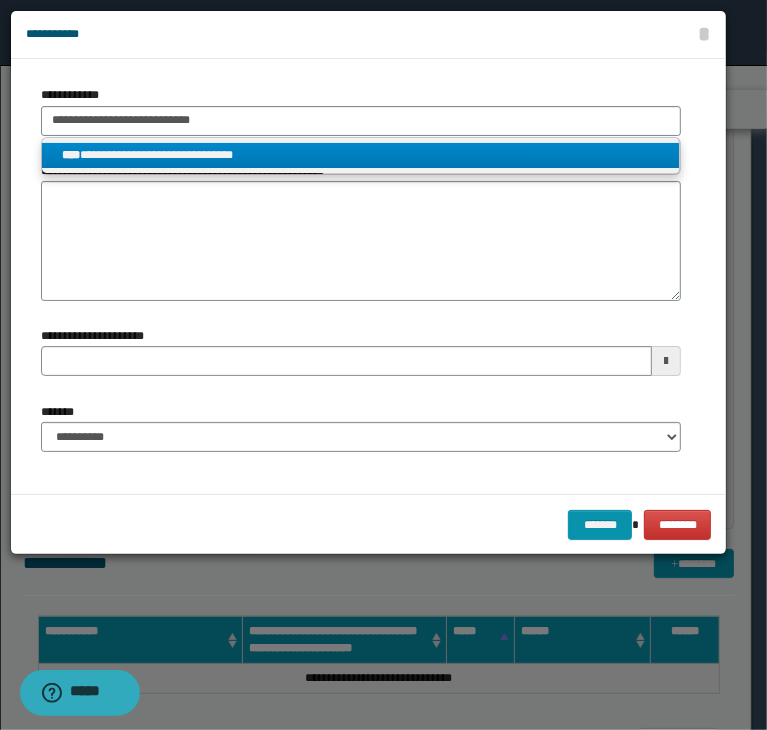 type on "****" 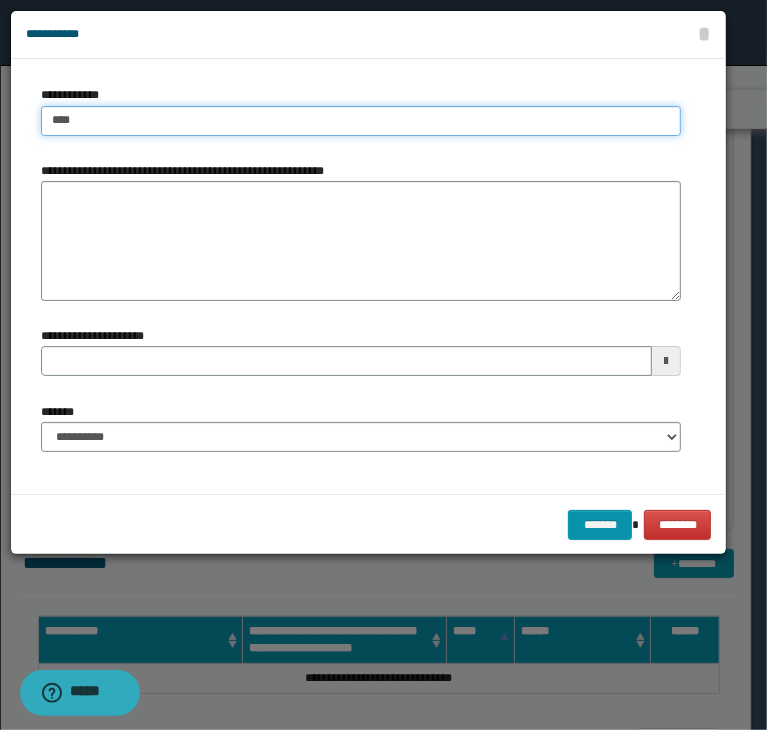 type on "****" 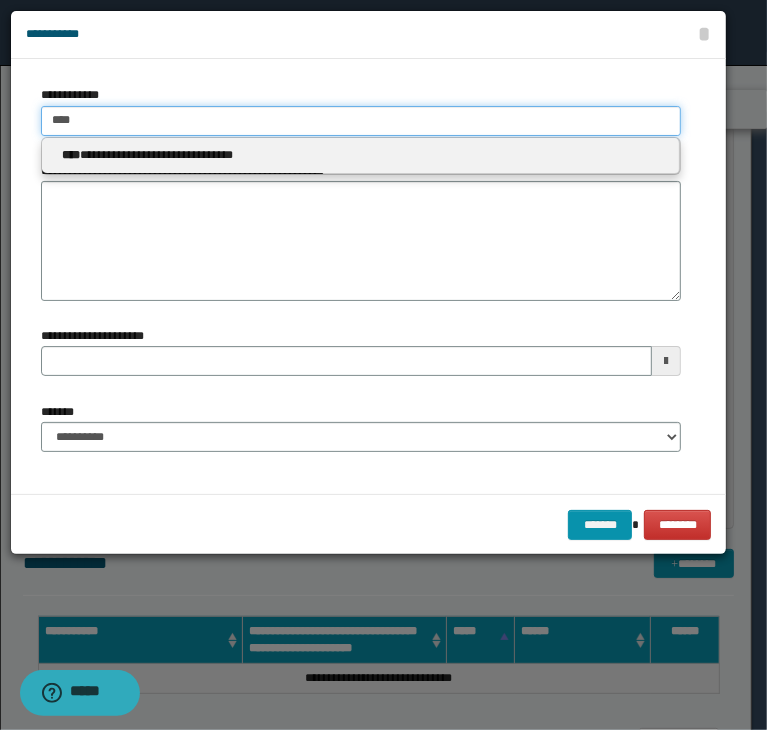 type 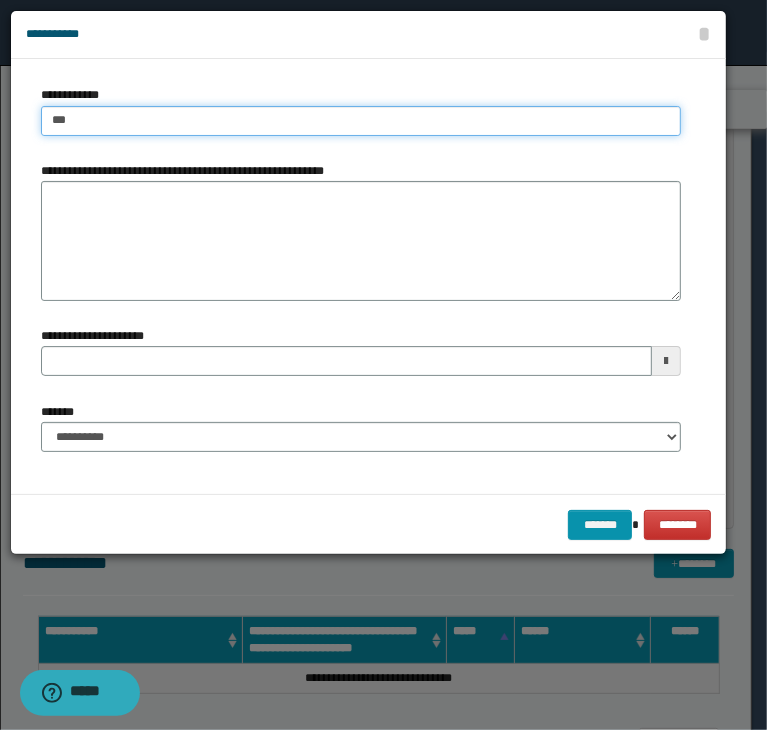 type on "****" 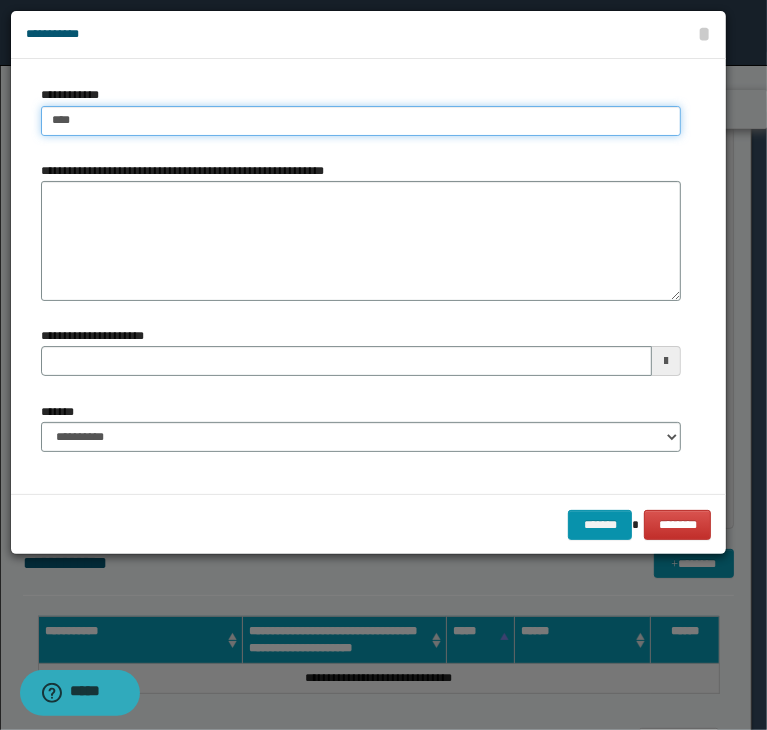 type on "****" 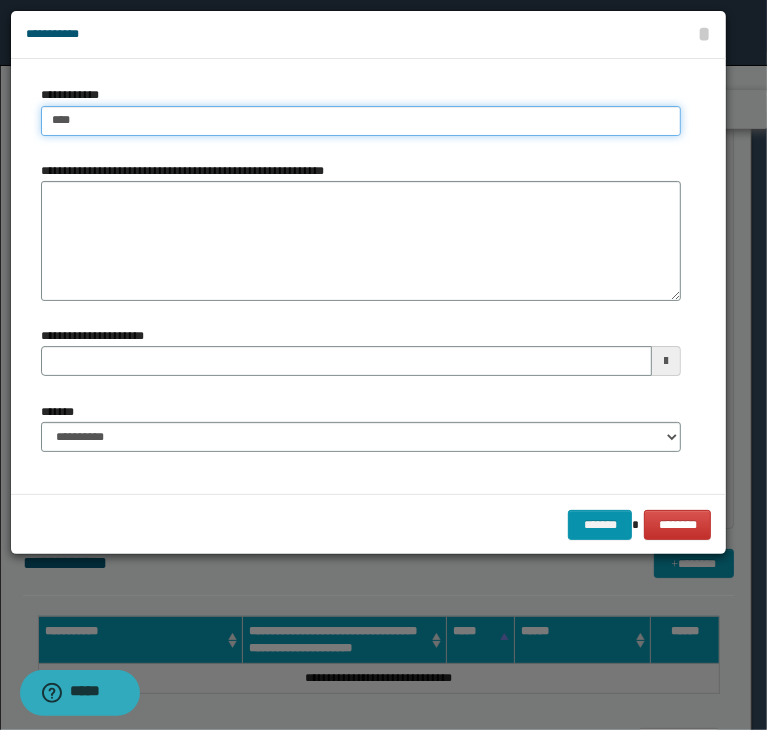 type 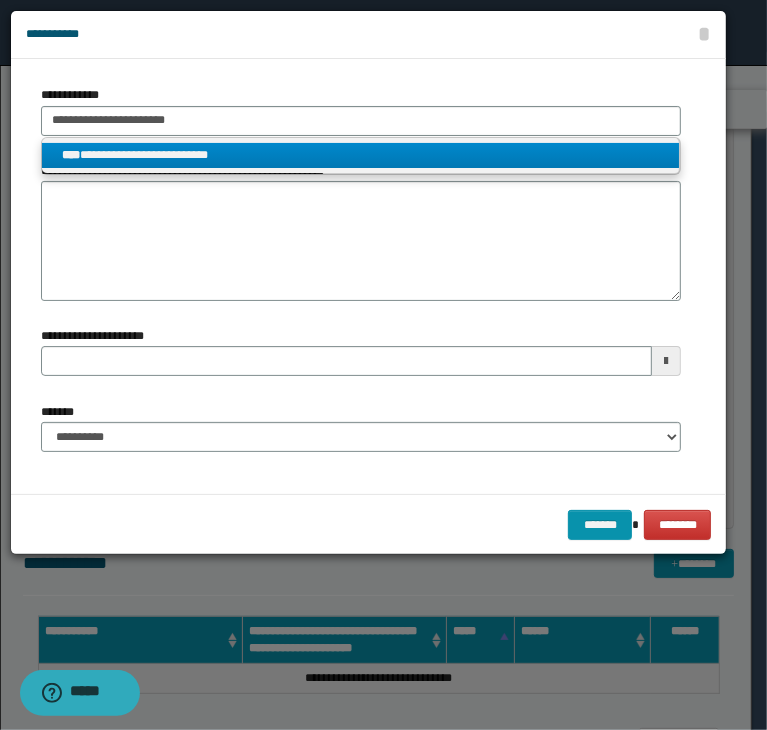 type on "****" 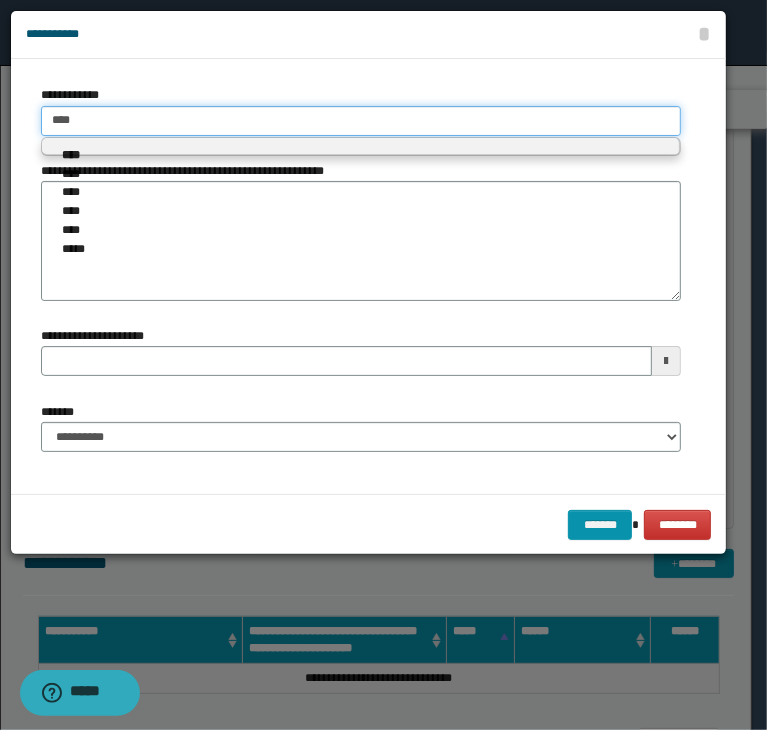 type on "****" 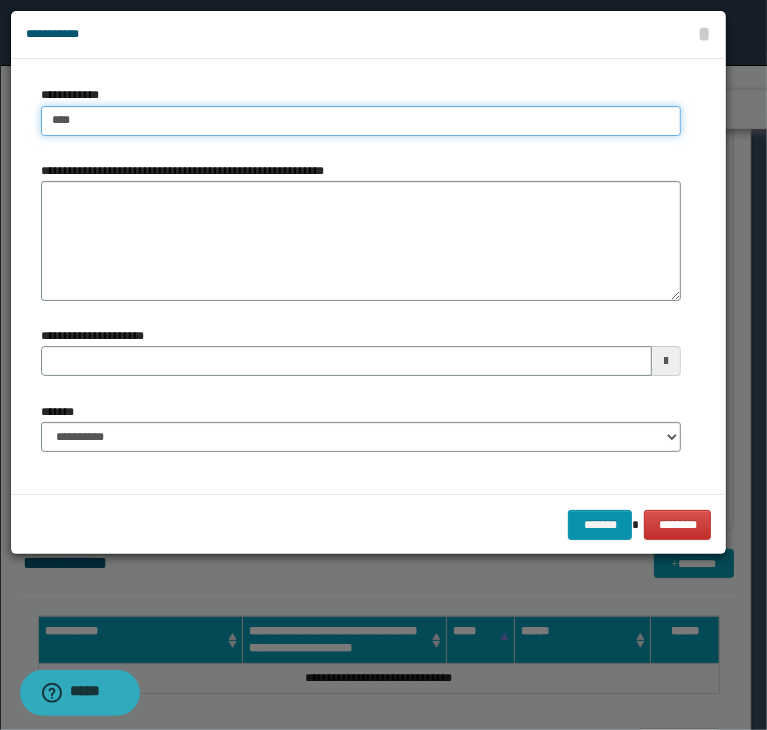 type on "****" 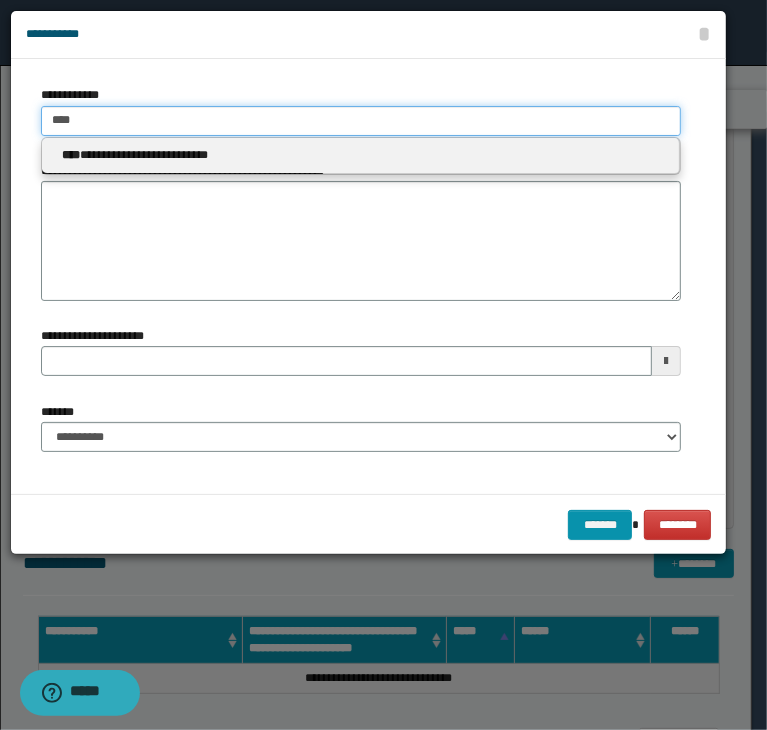 drag, startPoint x: 110, startPoint y: 121, endPoint x: 17, endPoint y: 116, distance: 93.13431 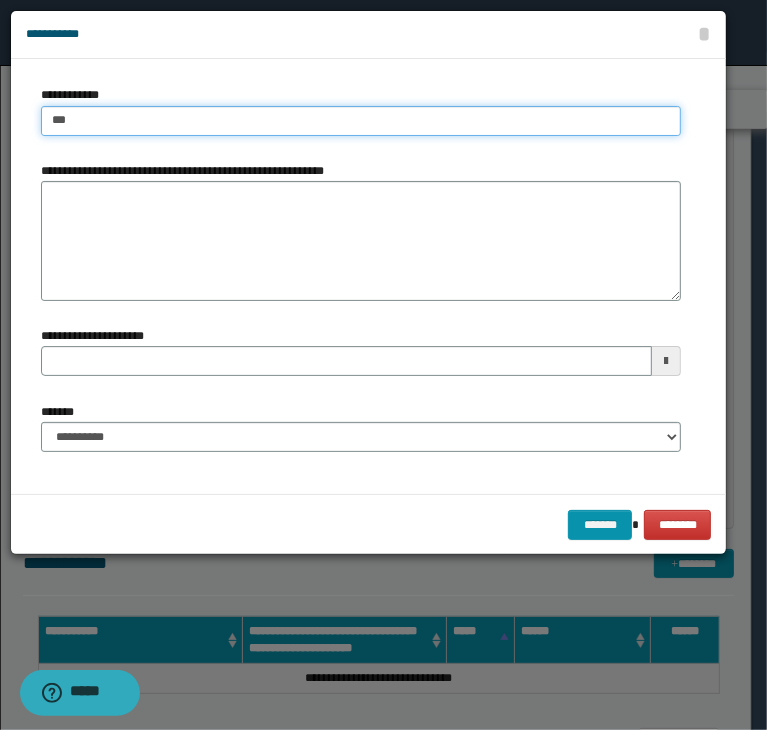 type on "****" 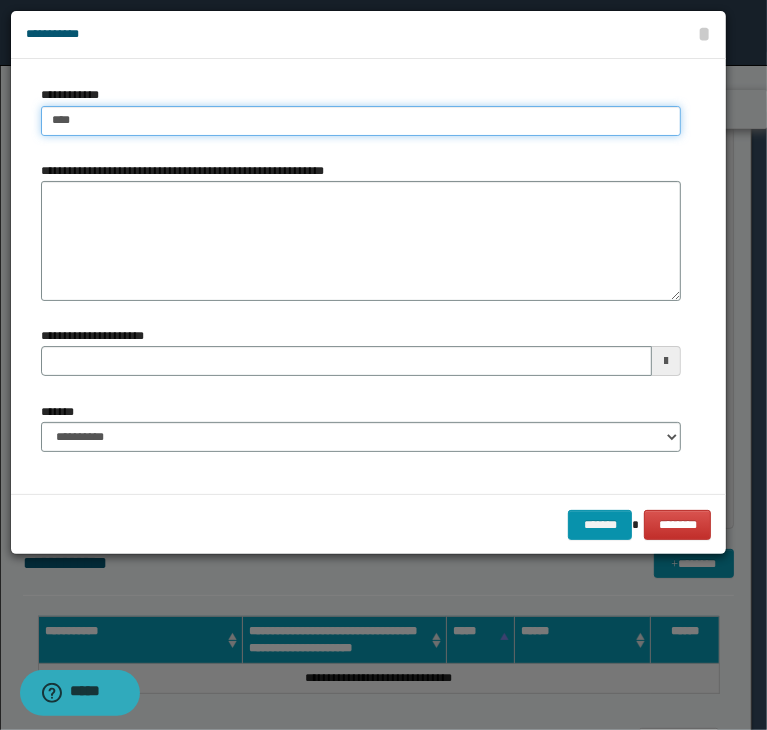 type on "****" 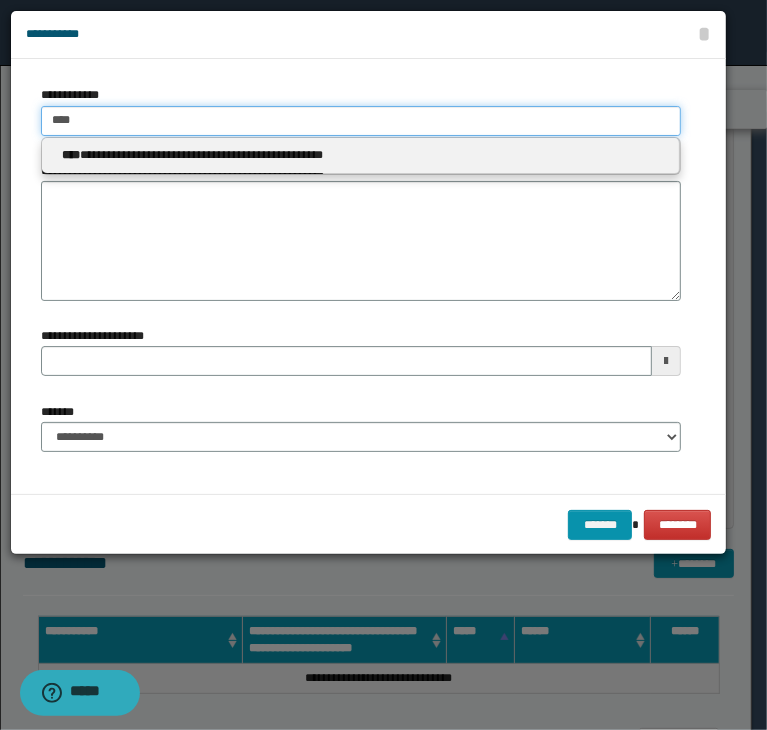 type 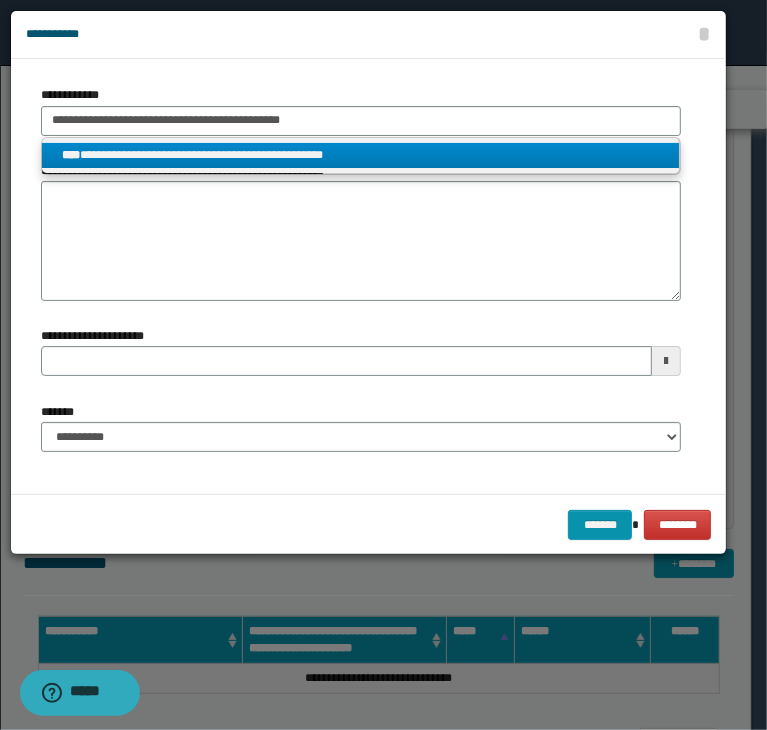 type on "****" 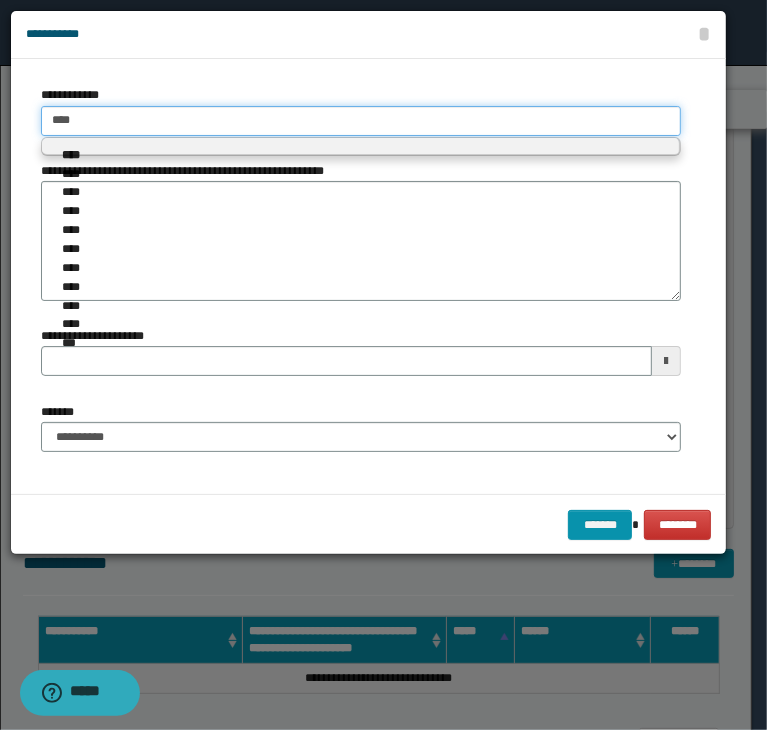 type on "****" 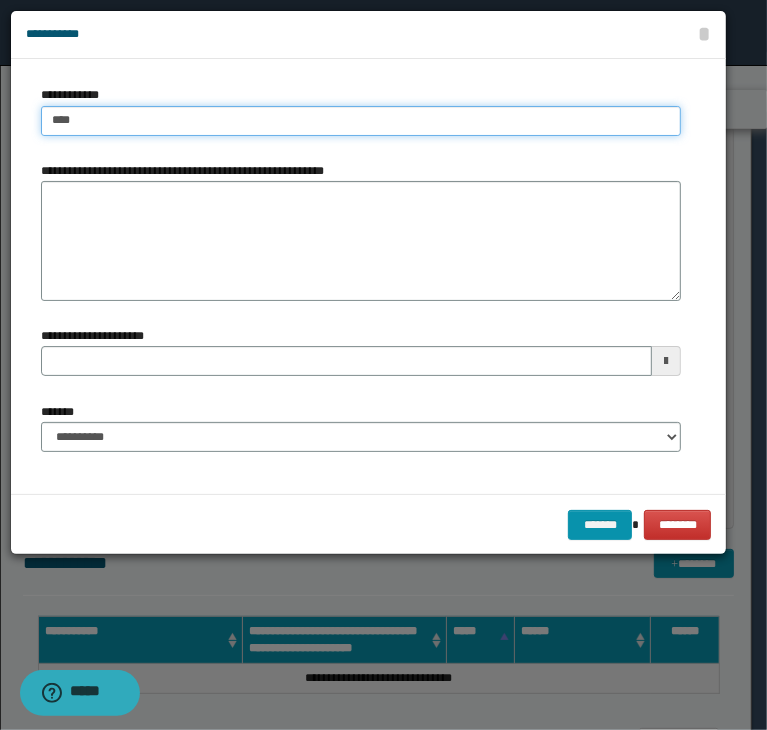type on "****" 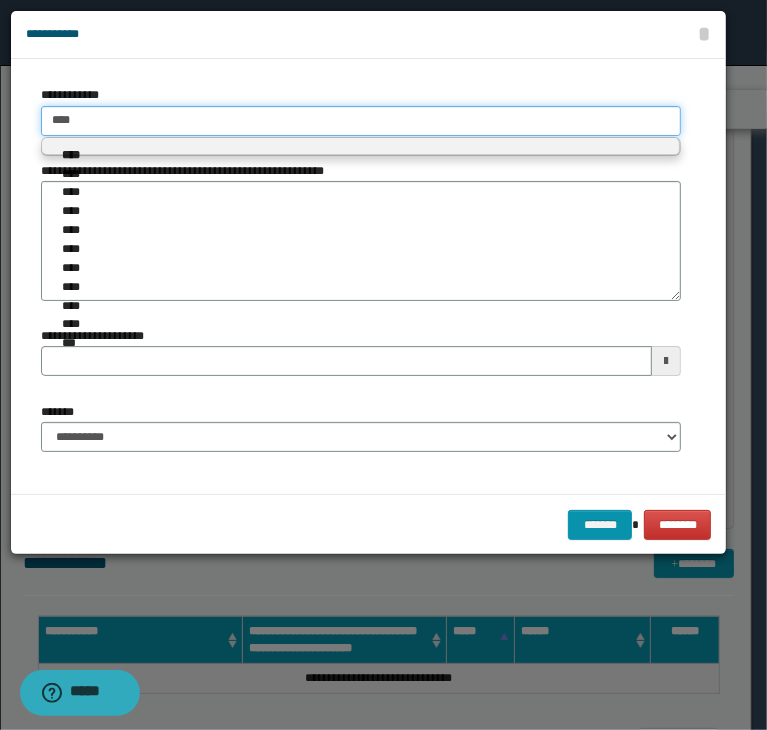 click on "****" at bounding box center [361, 121] 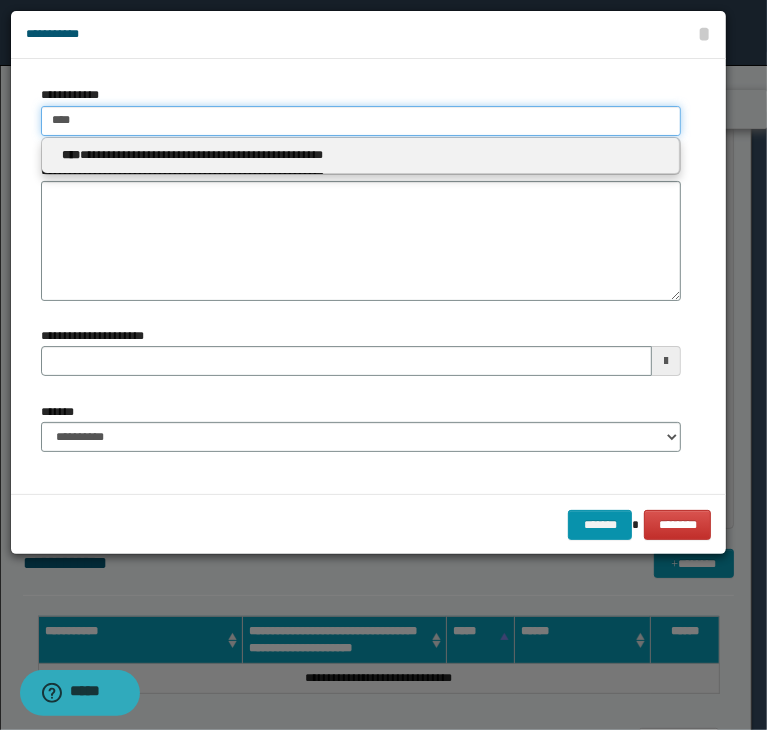 drag, startPoint x: 143, startPoint y: 117, endPoint x: 45, endPoint y: 116, distance: 98.005104 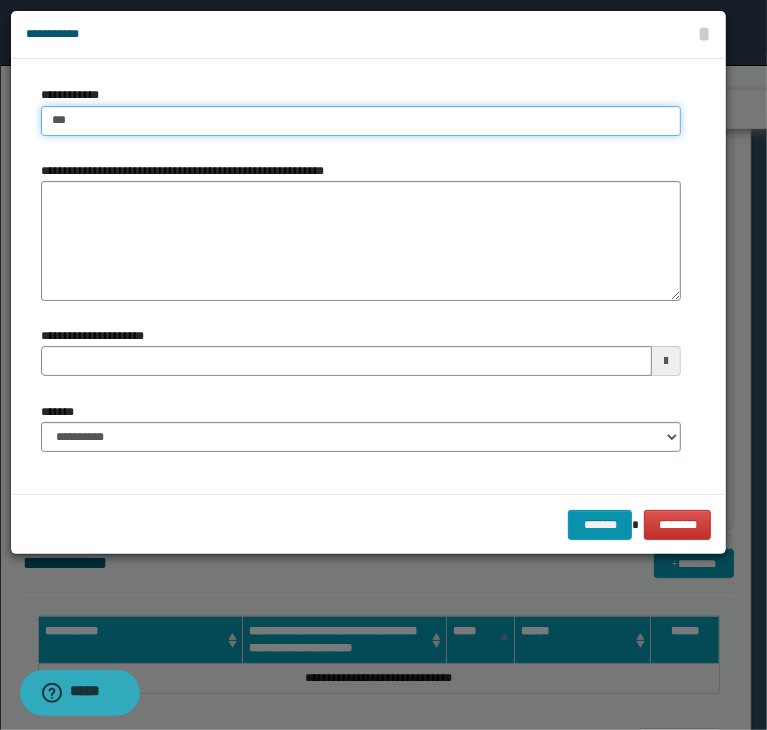 type on "****" 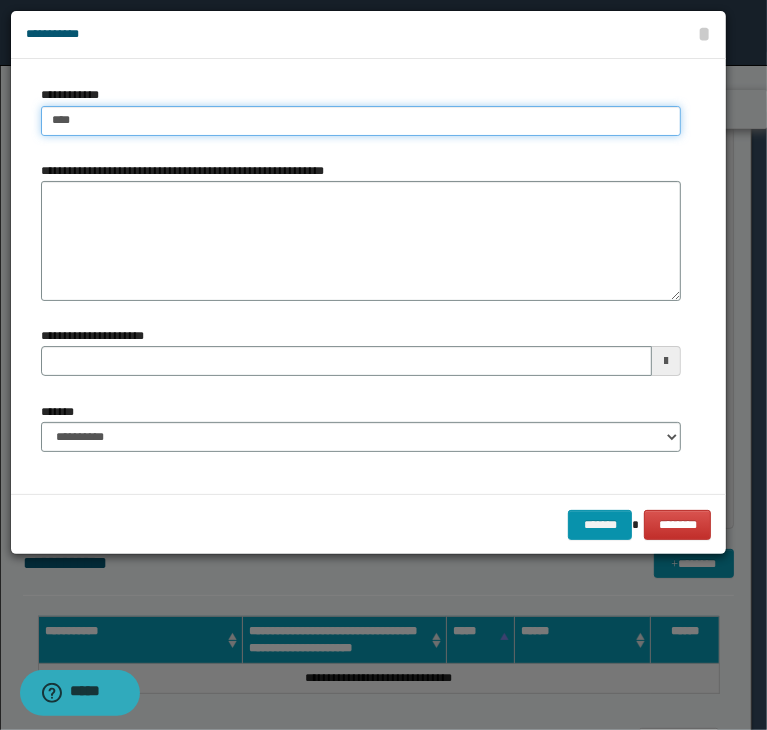 type on "****" 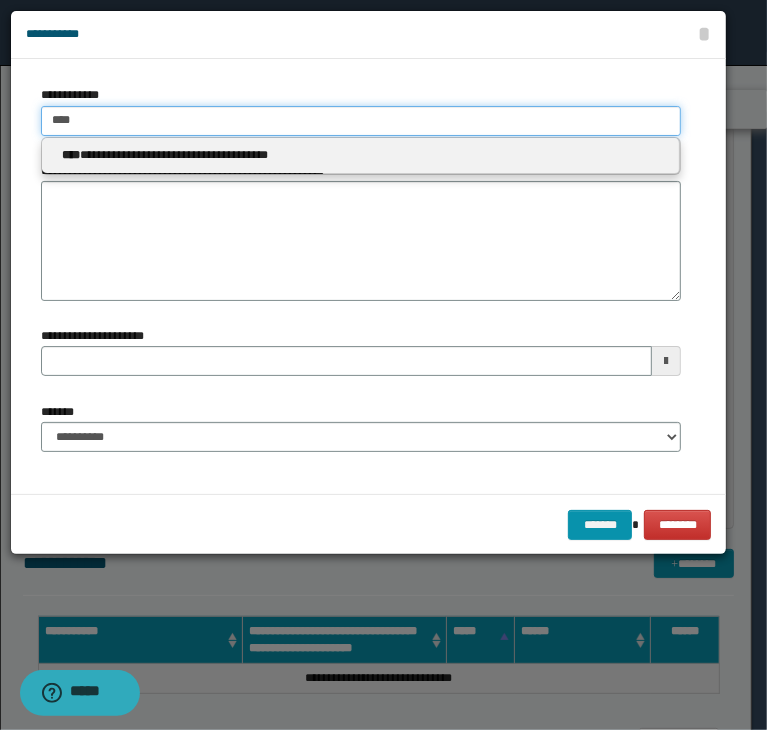 type 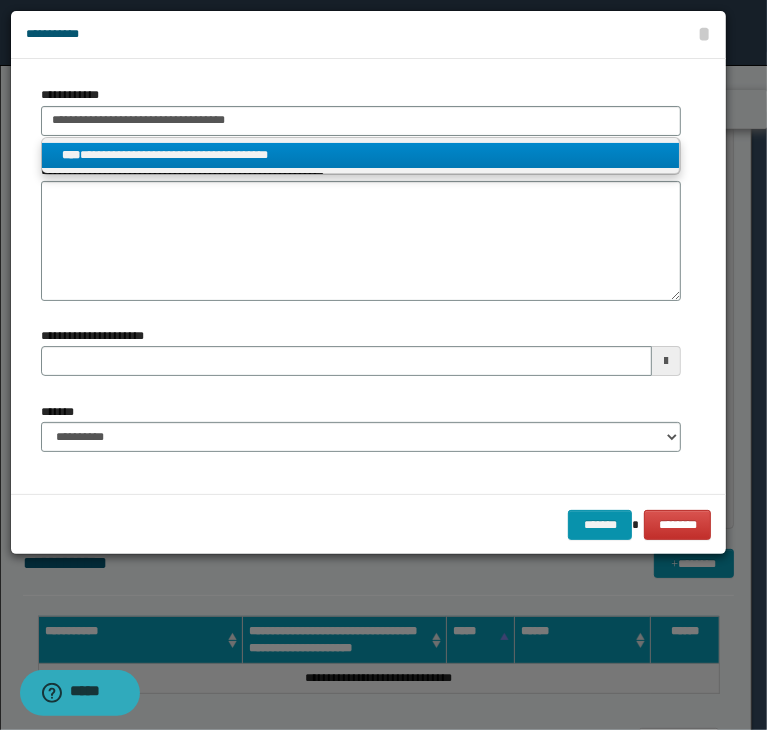 type on "****" 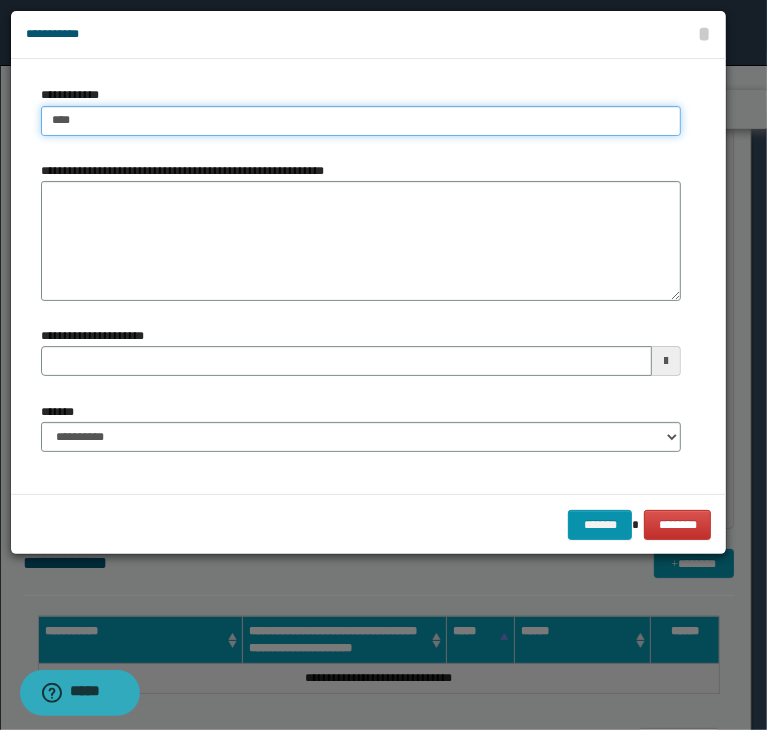 type on "****" 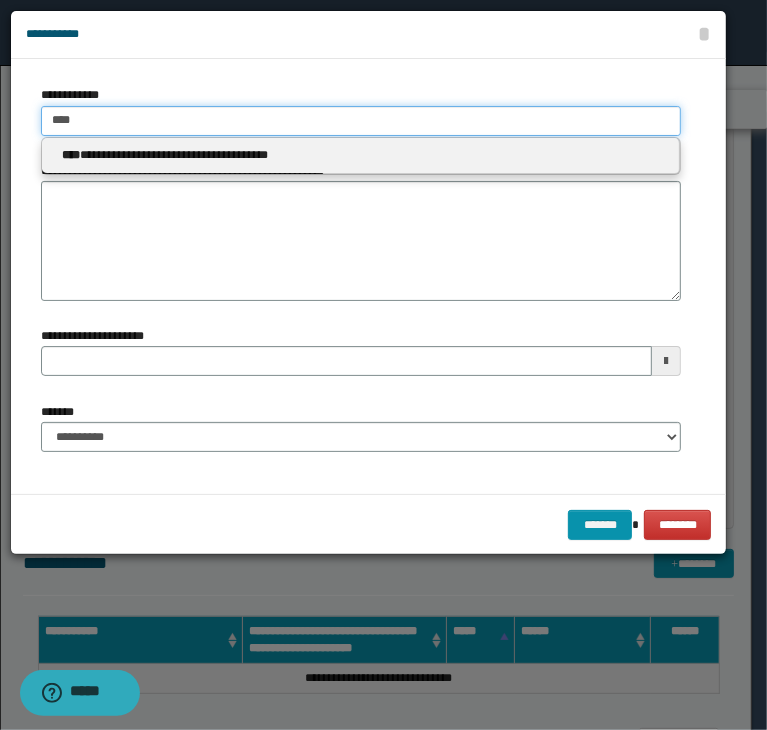 type 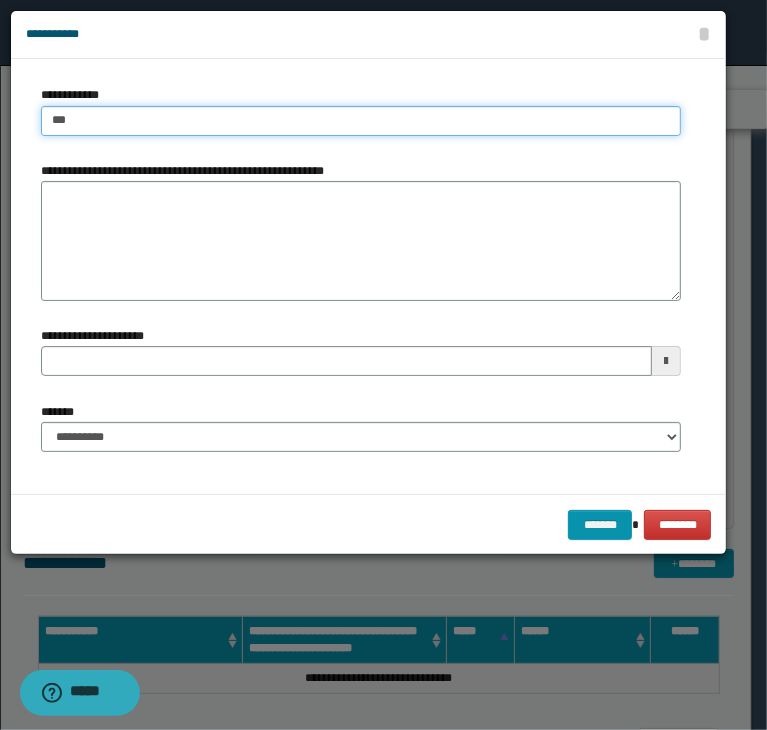 type on "****" 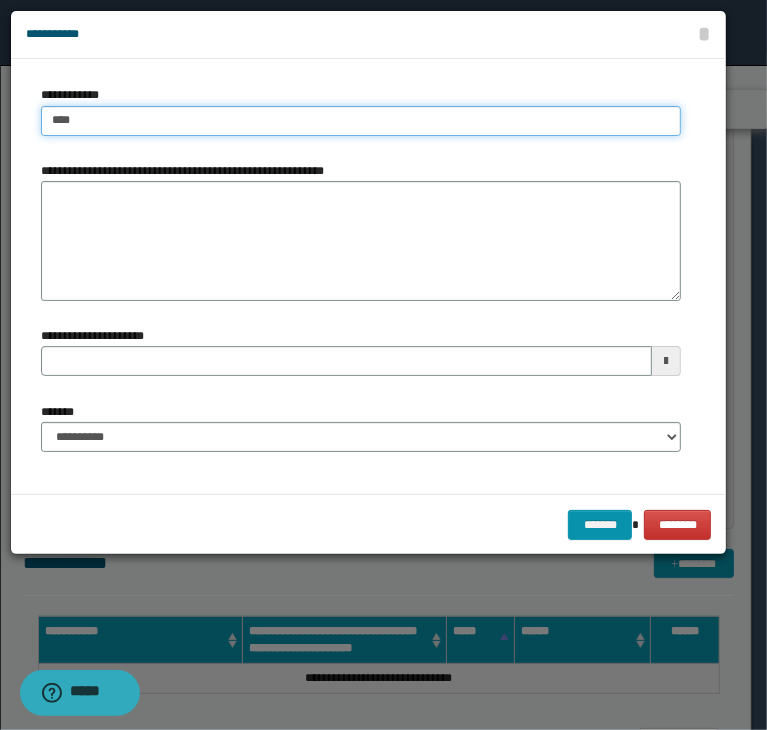 type on "****" 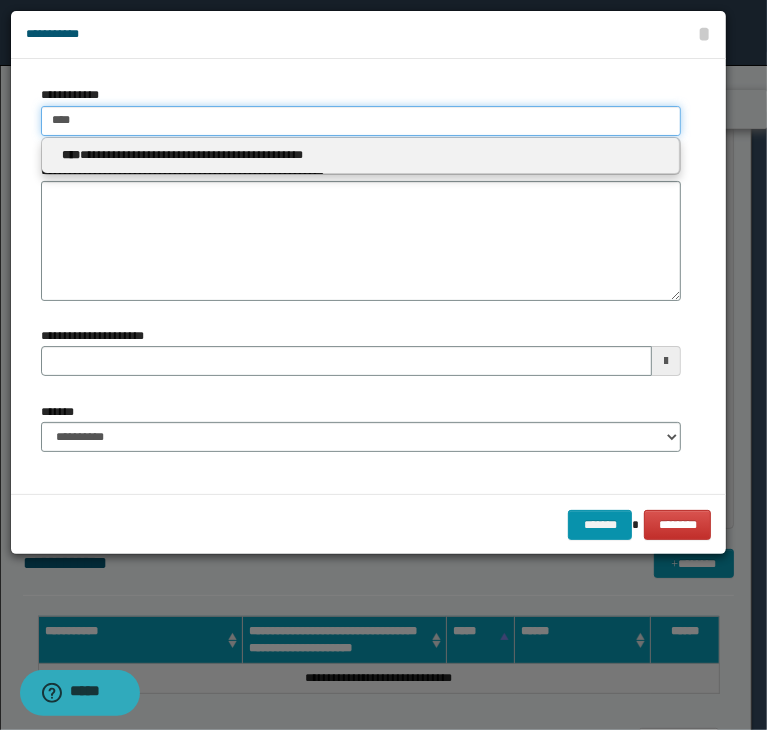 type 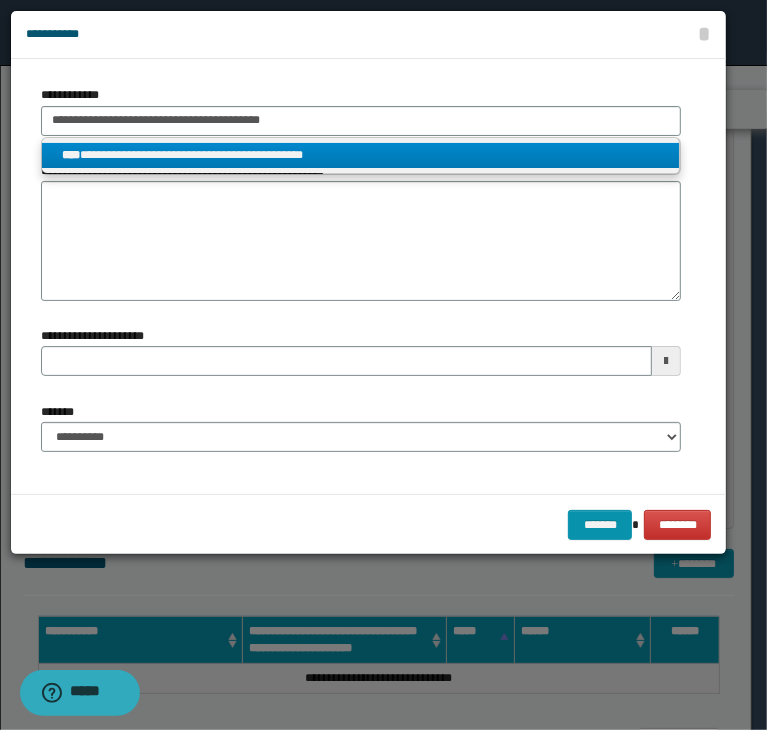 type on "****" 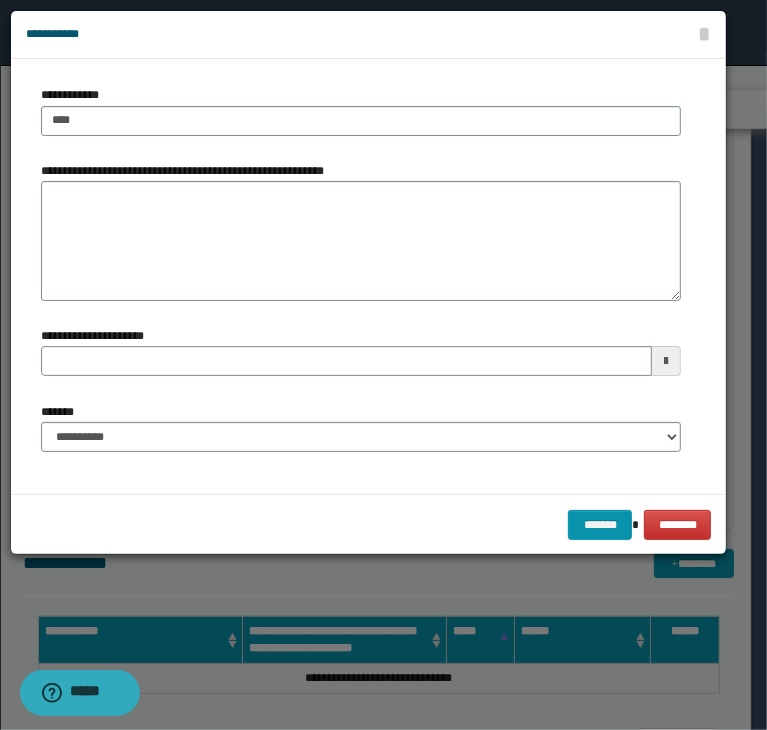 type 